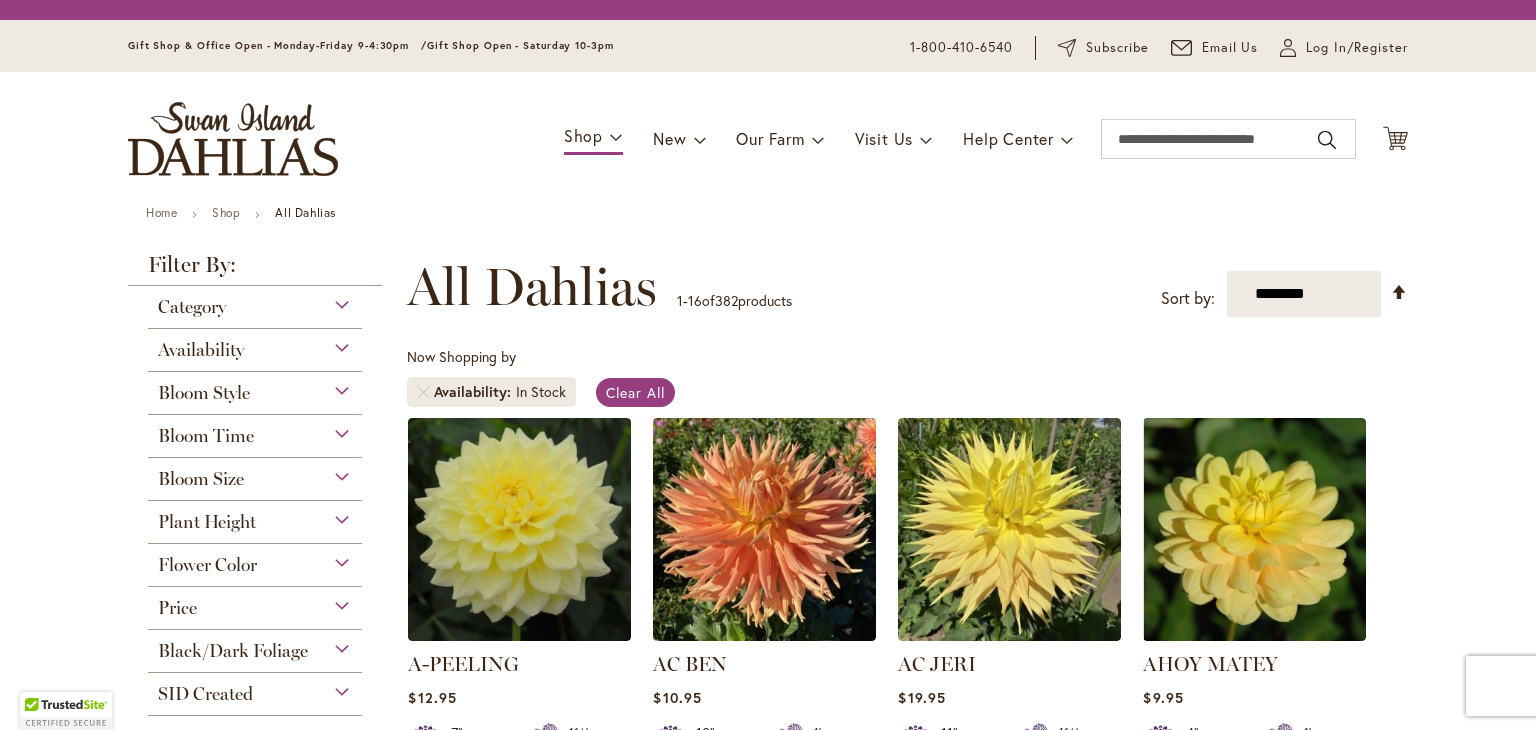 scroll, scrollTop: 0, scrollLeft: 0, axis: both 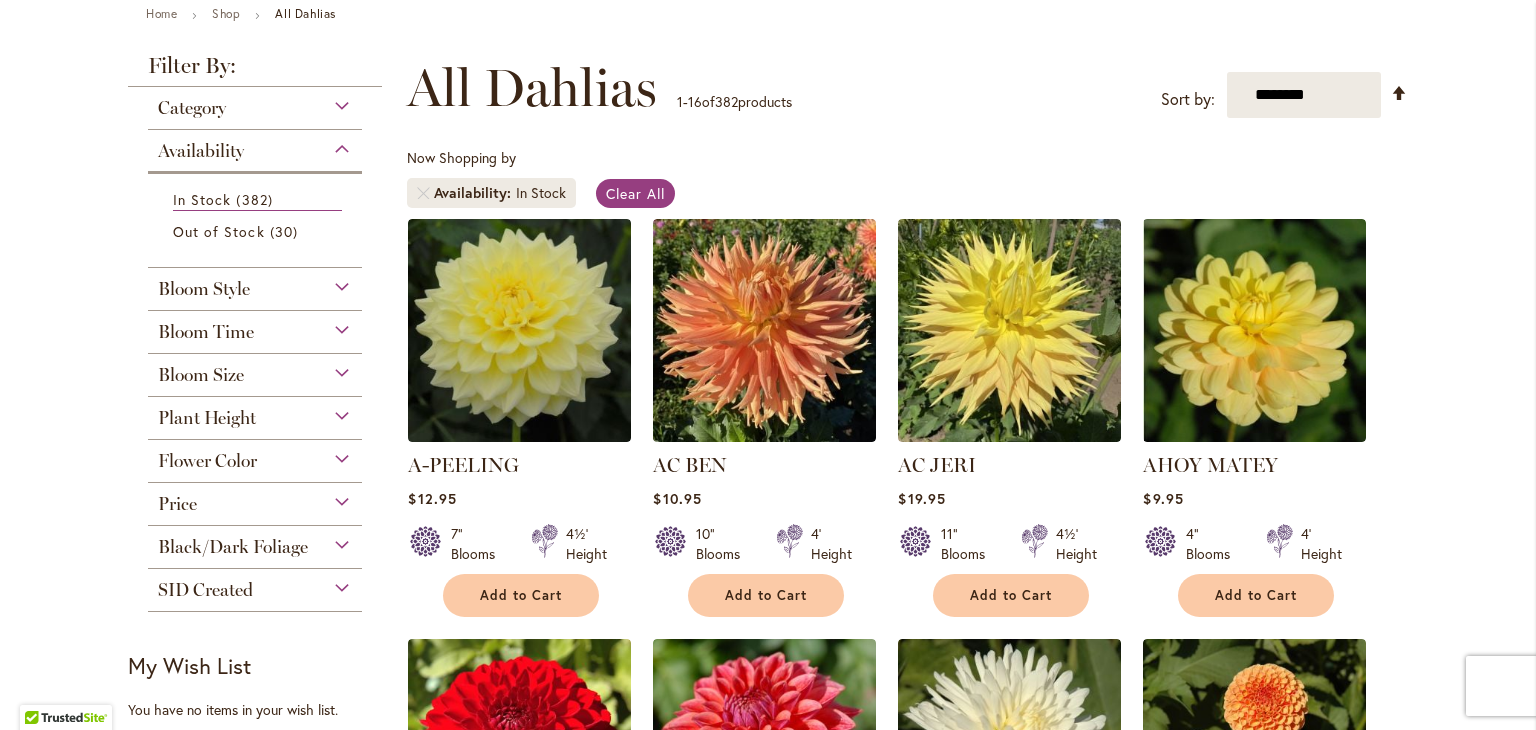 type on "**********" 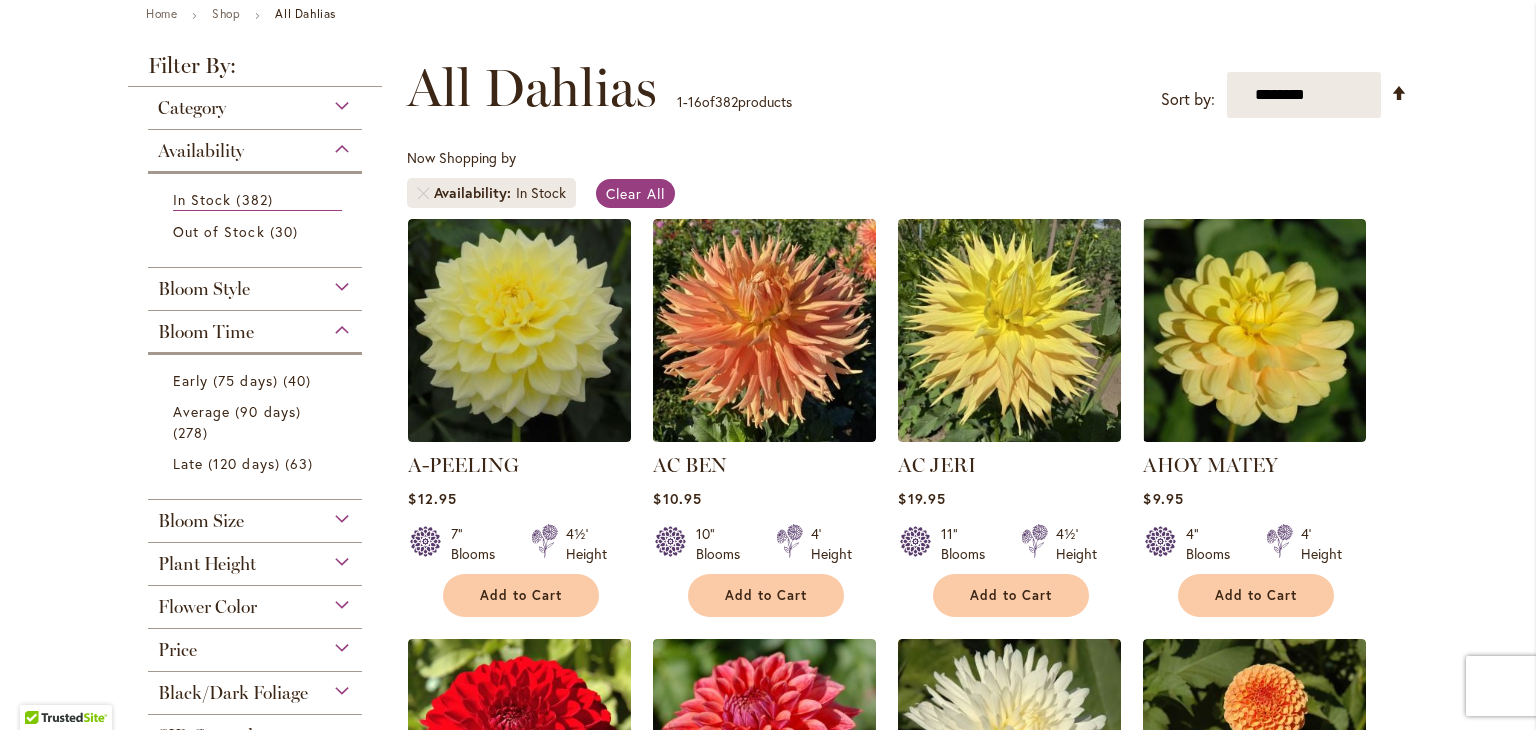 click on "Bloom Time" at bounding box center [255, 327] 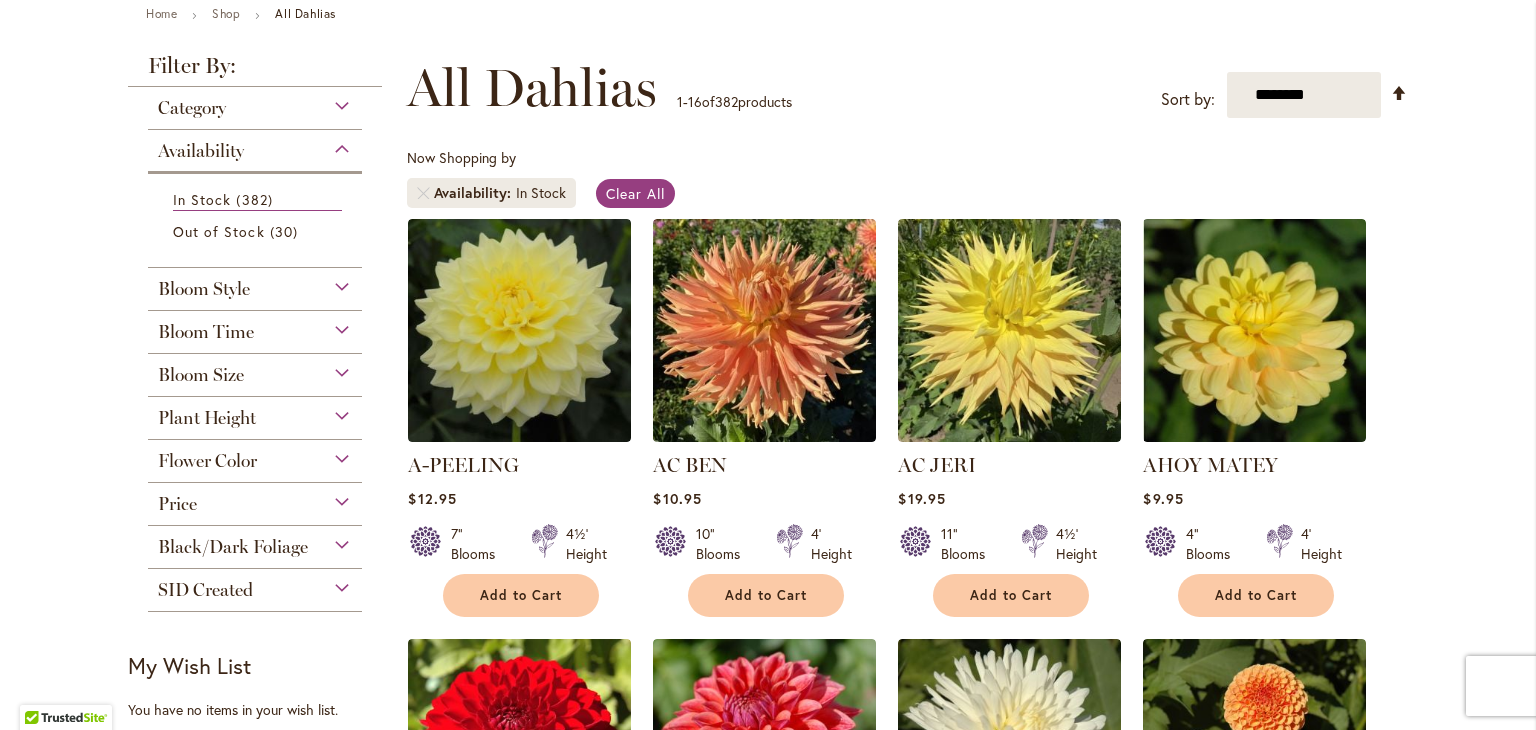 click on "Plant Height" at bounding box center [255, 413] 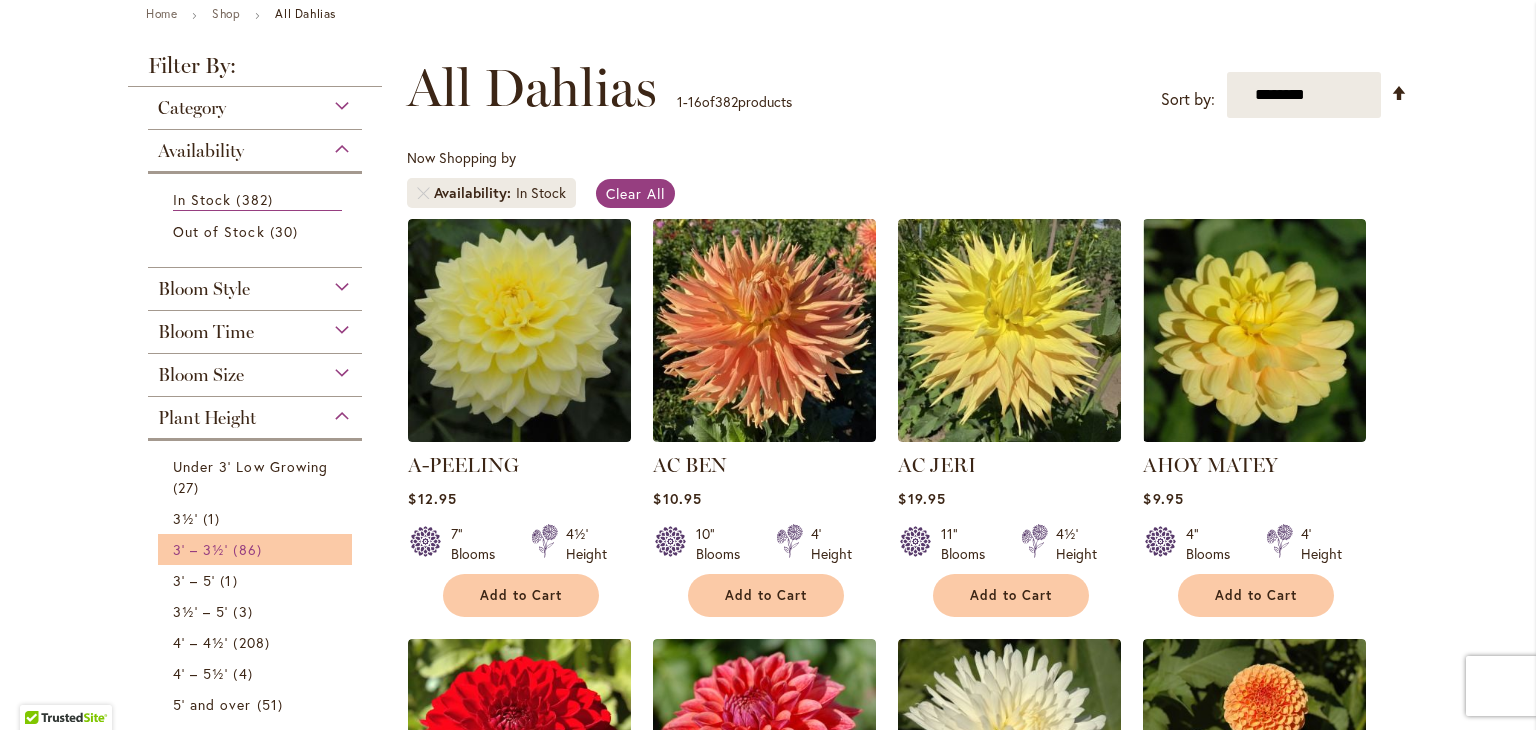 click on "86
items" at bounding box center [249, 549] 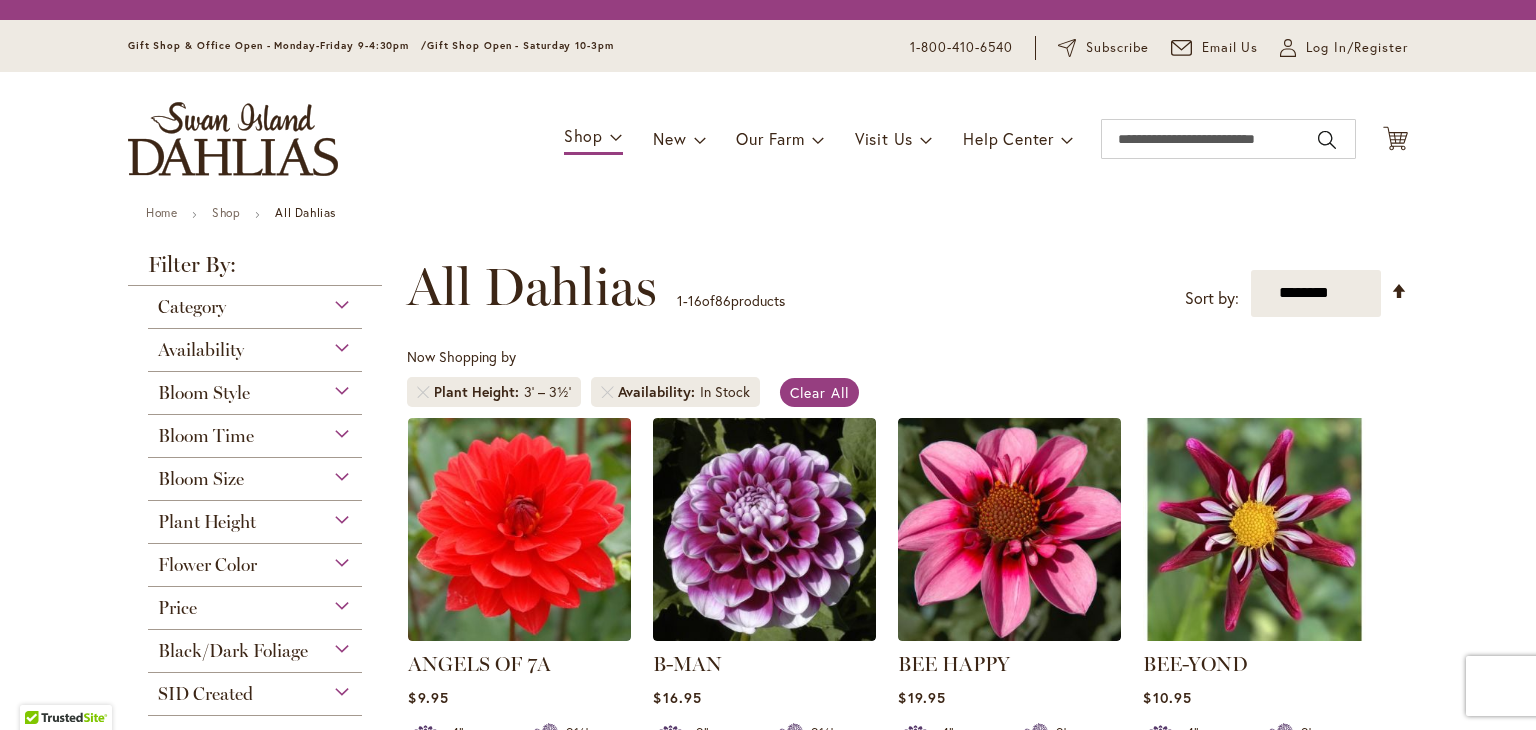 scroll, scrollTop: 0, scrollLeft: 0, axis: both 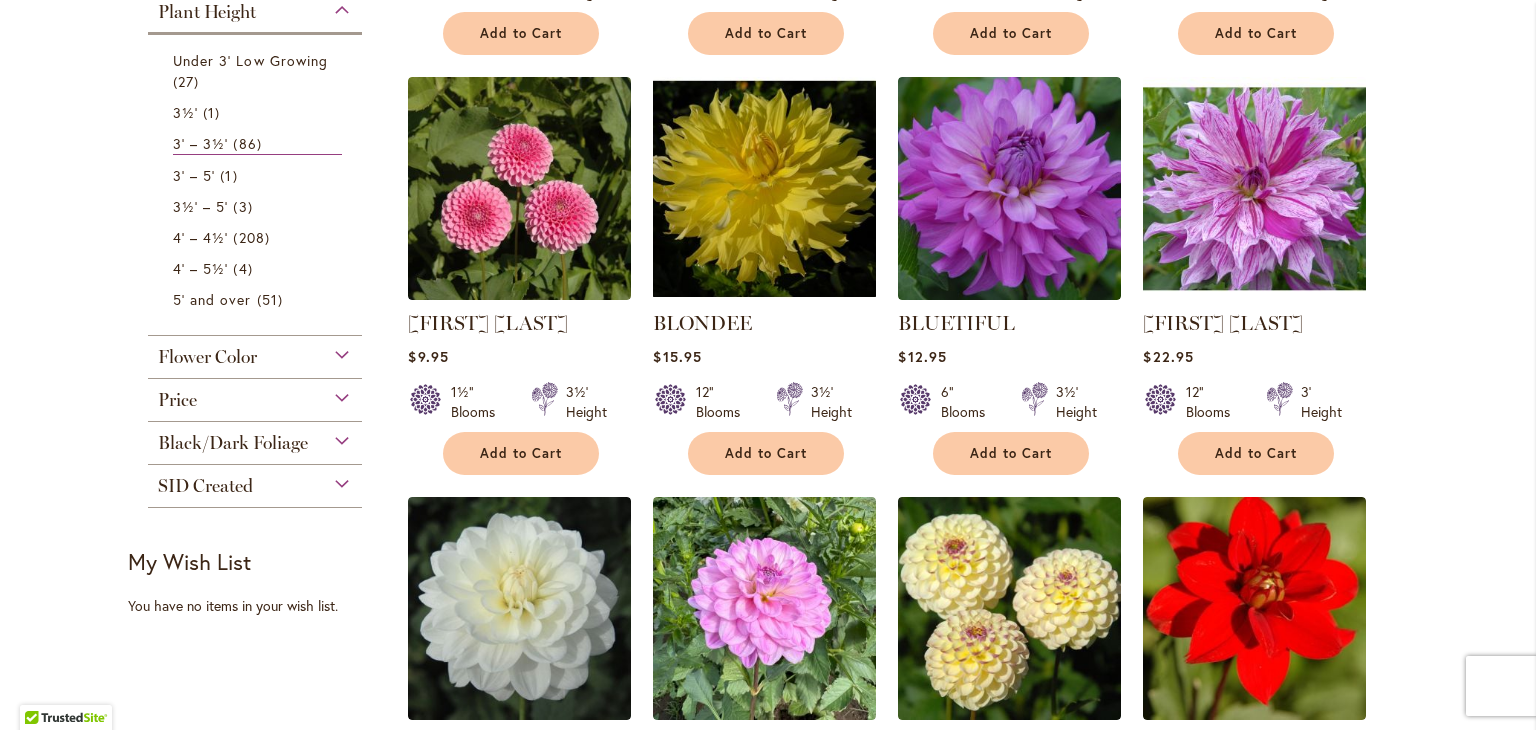 type on "**********" 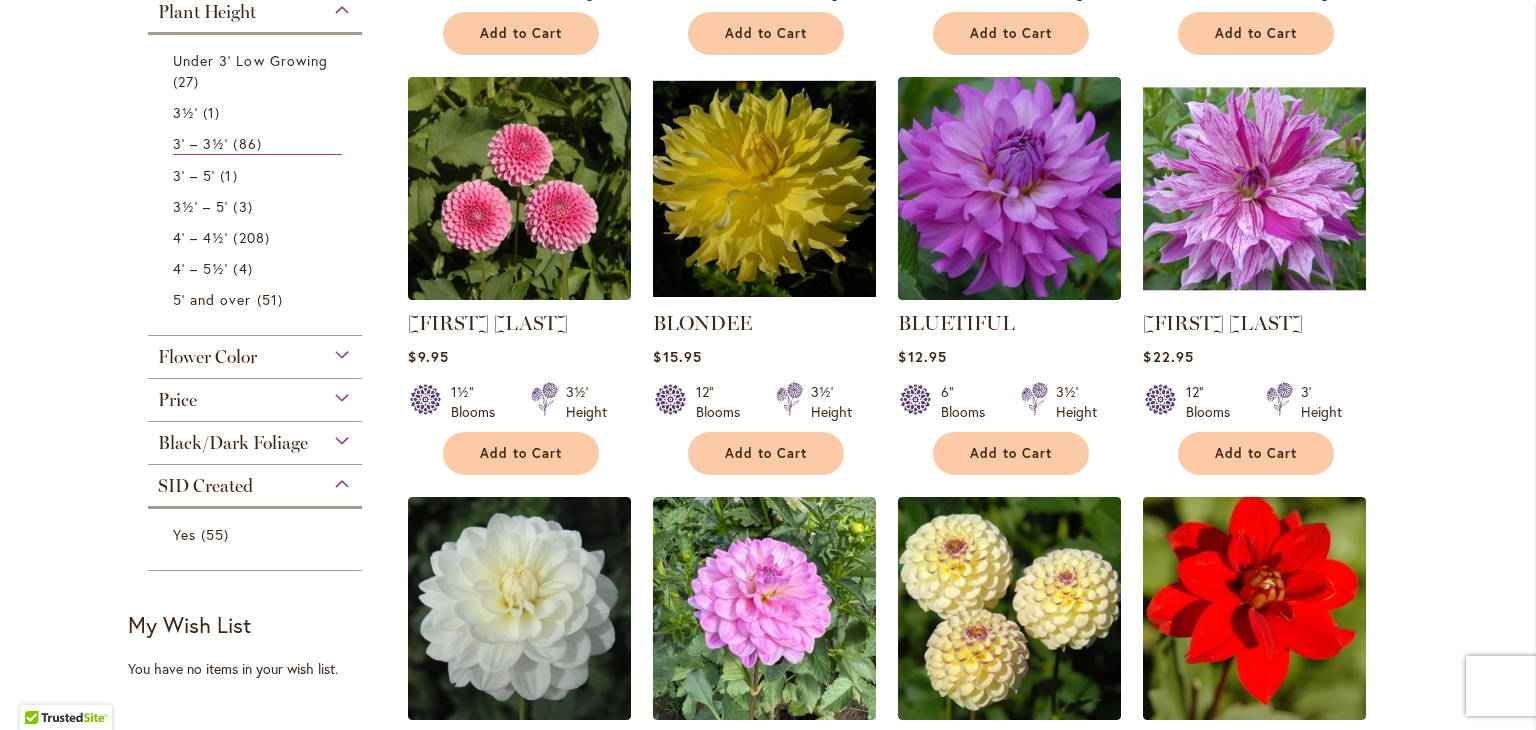 click on "SID Created" at bounding box center (255, 481) 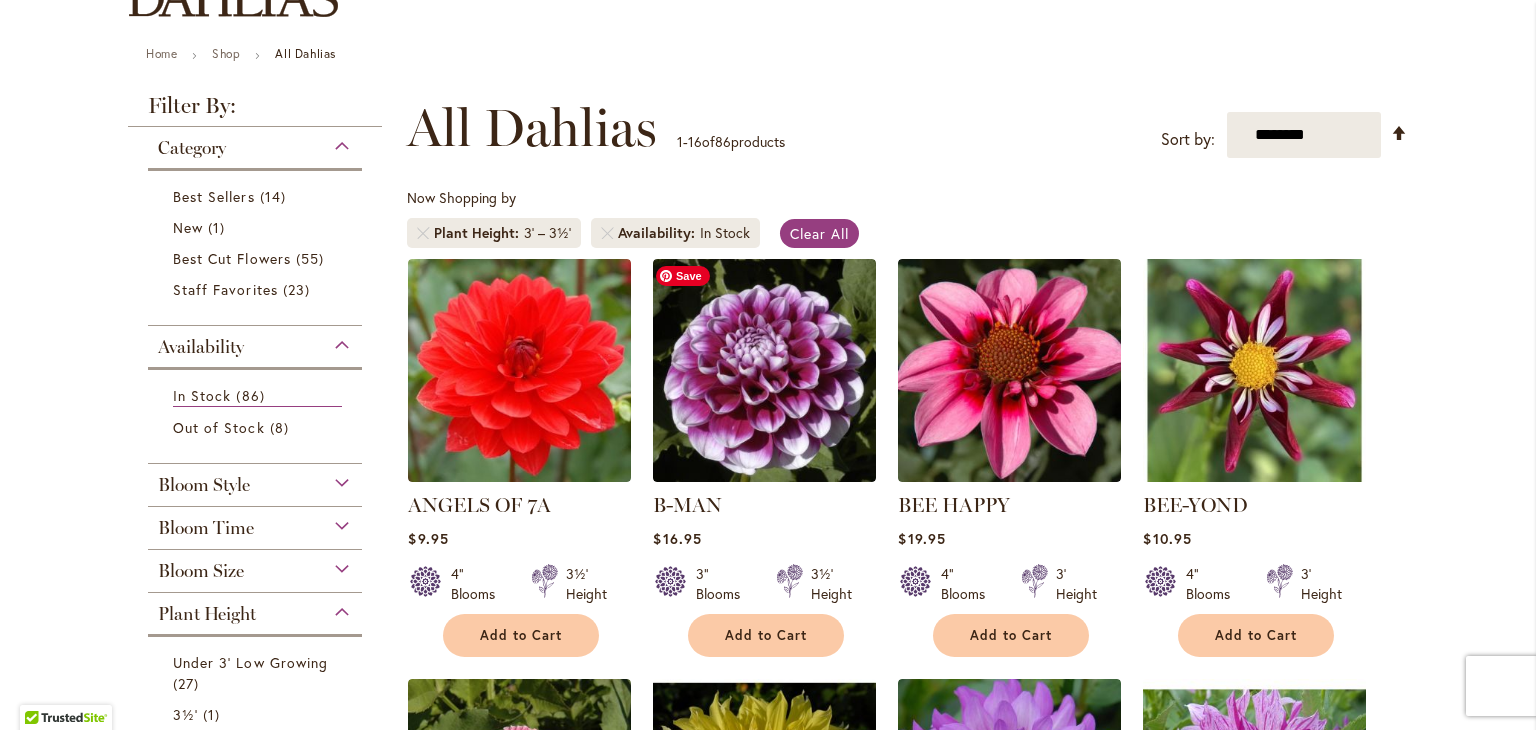 scroll, scrollTop: 200, scrollLeft: 0, axis: vertical 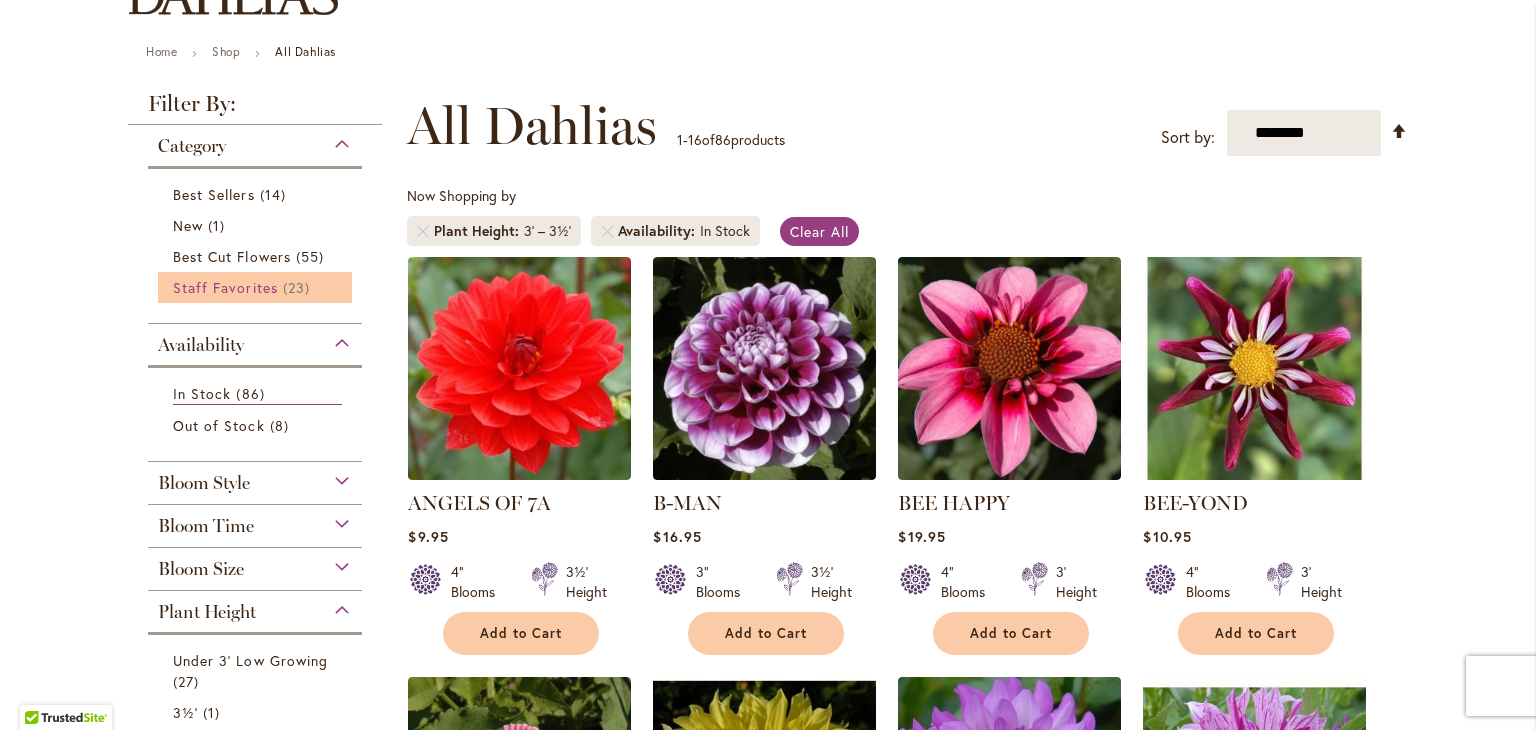 click on "Staff Favorites" at bounding box center (225, 287) 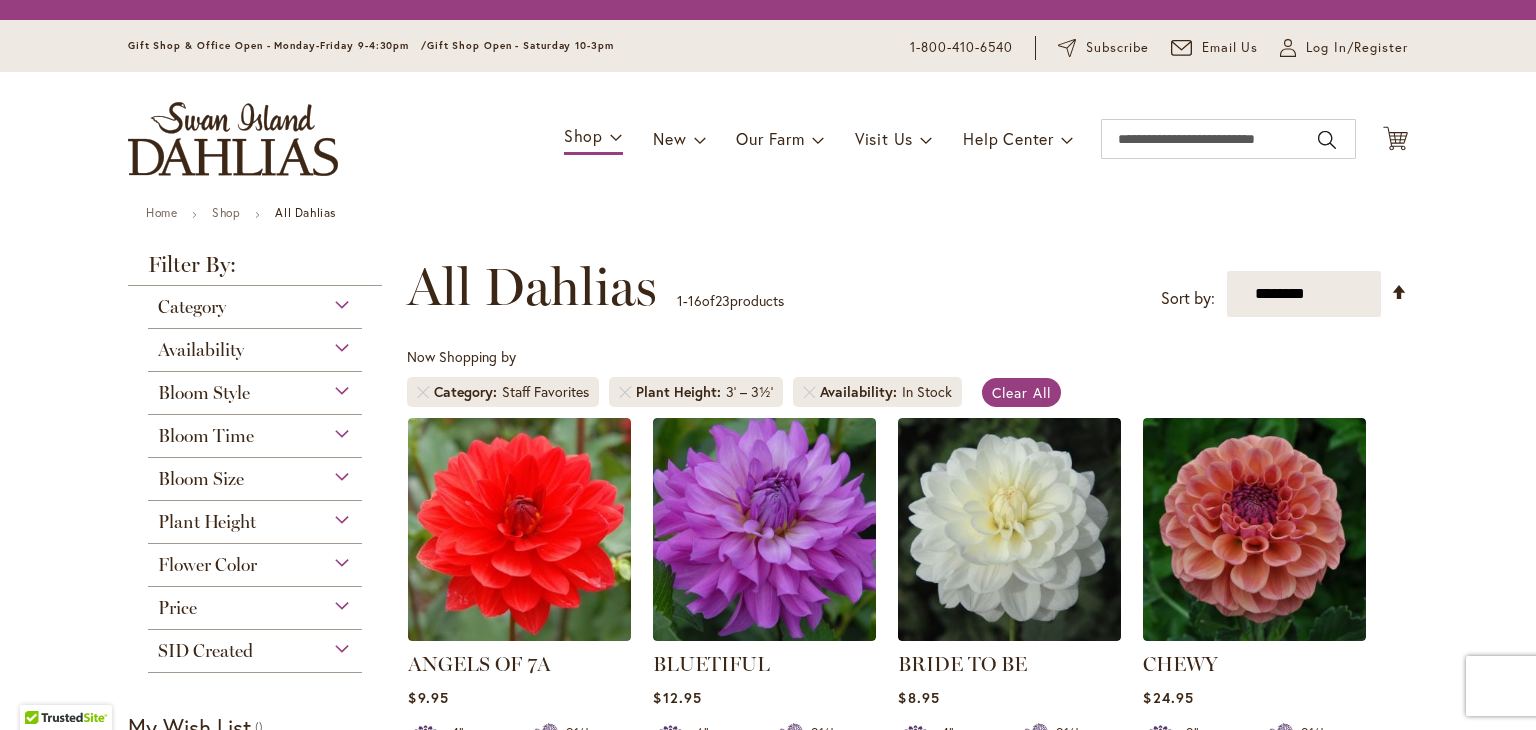 scroll, scrollTop: 0, scrollLeft: 0, axis: both 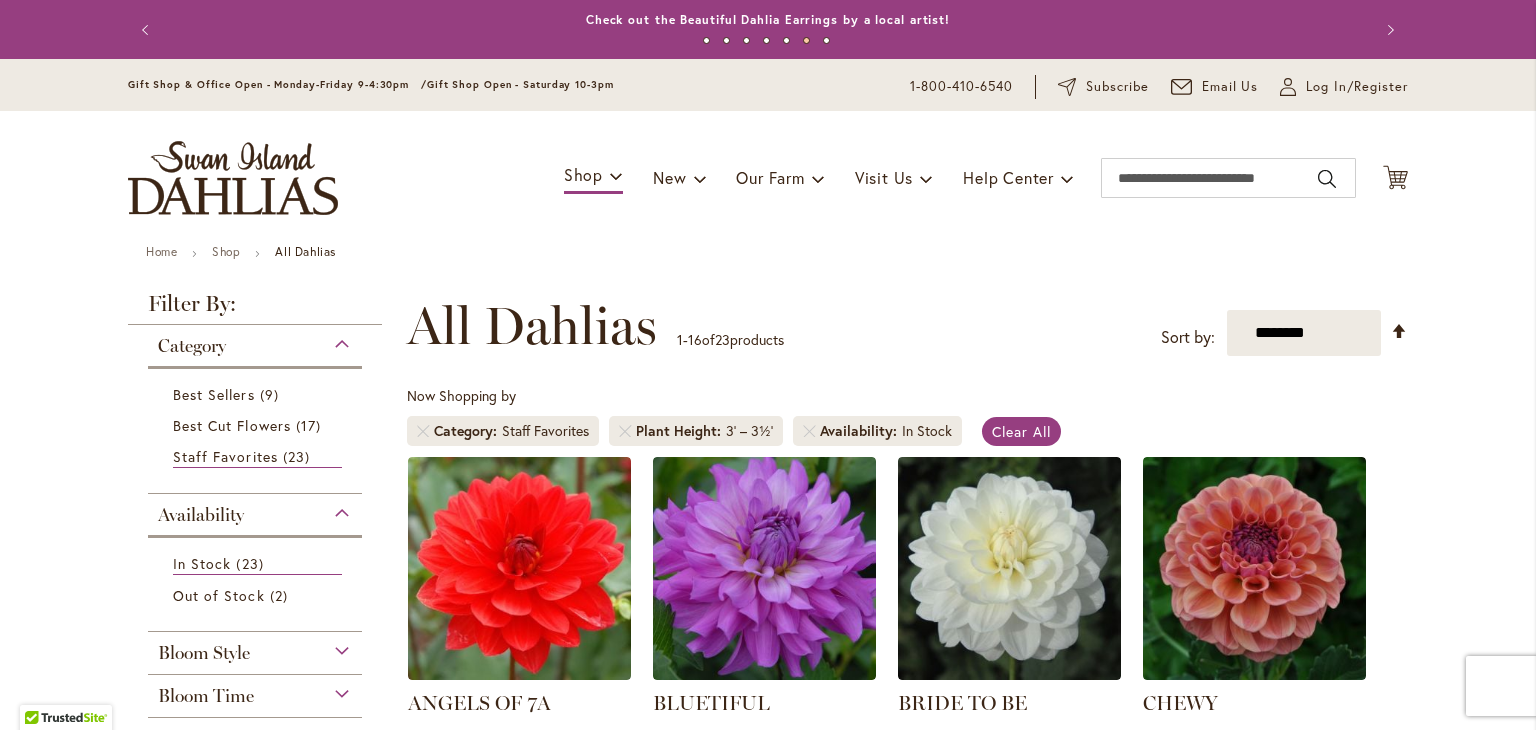 type on "**********" 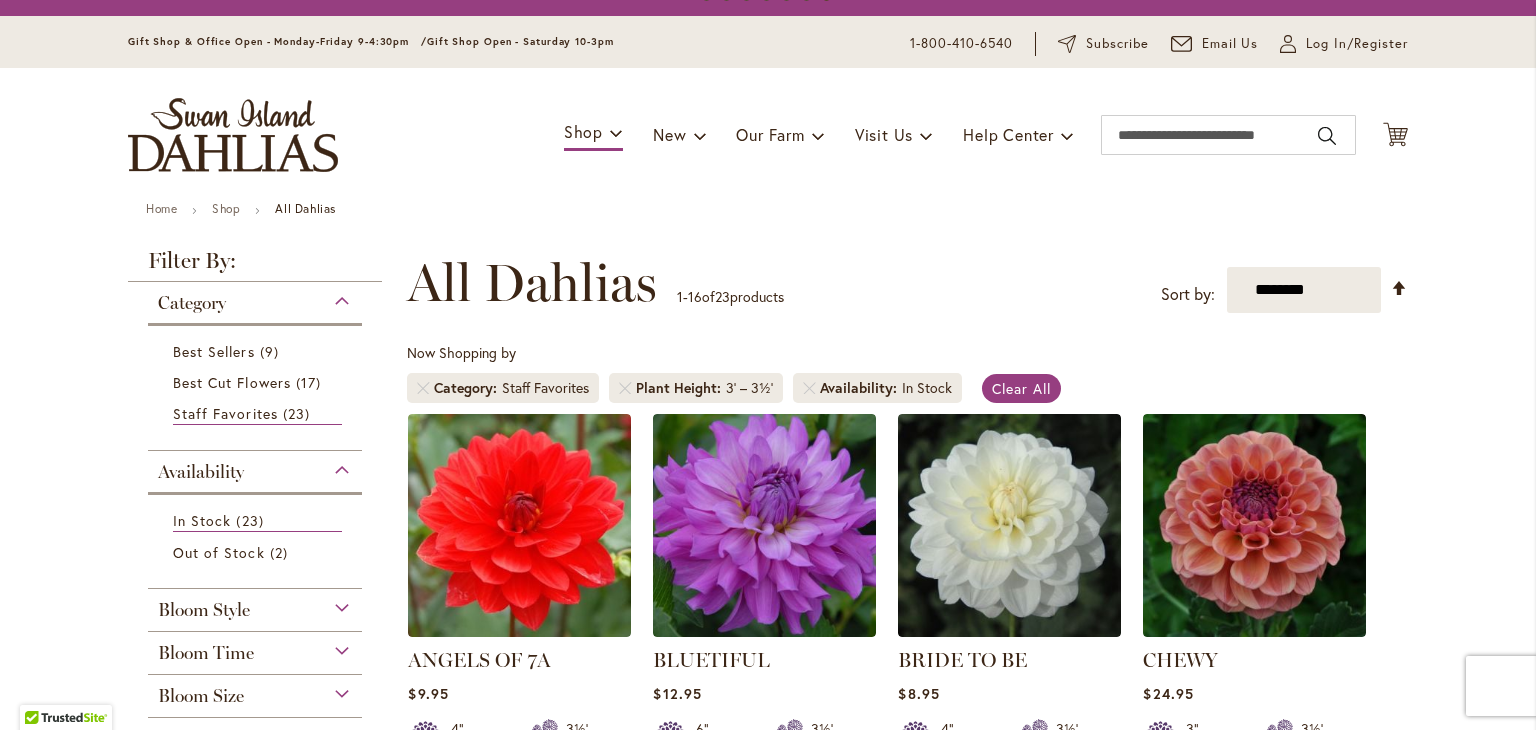scroll, scrollTop: 0, scrollLeft: 0, axis: both 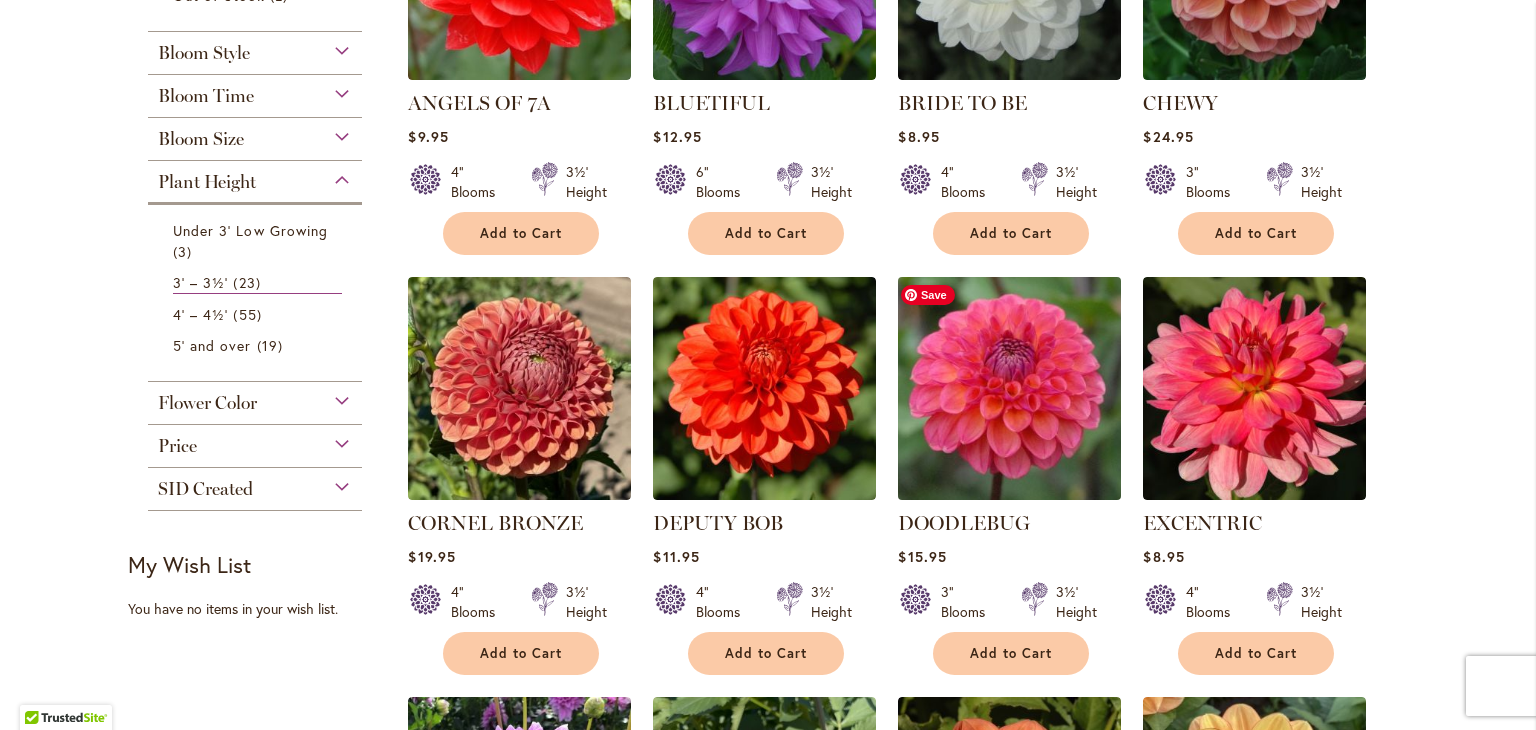 click at bounding box center (1010, 388) 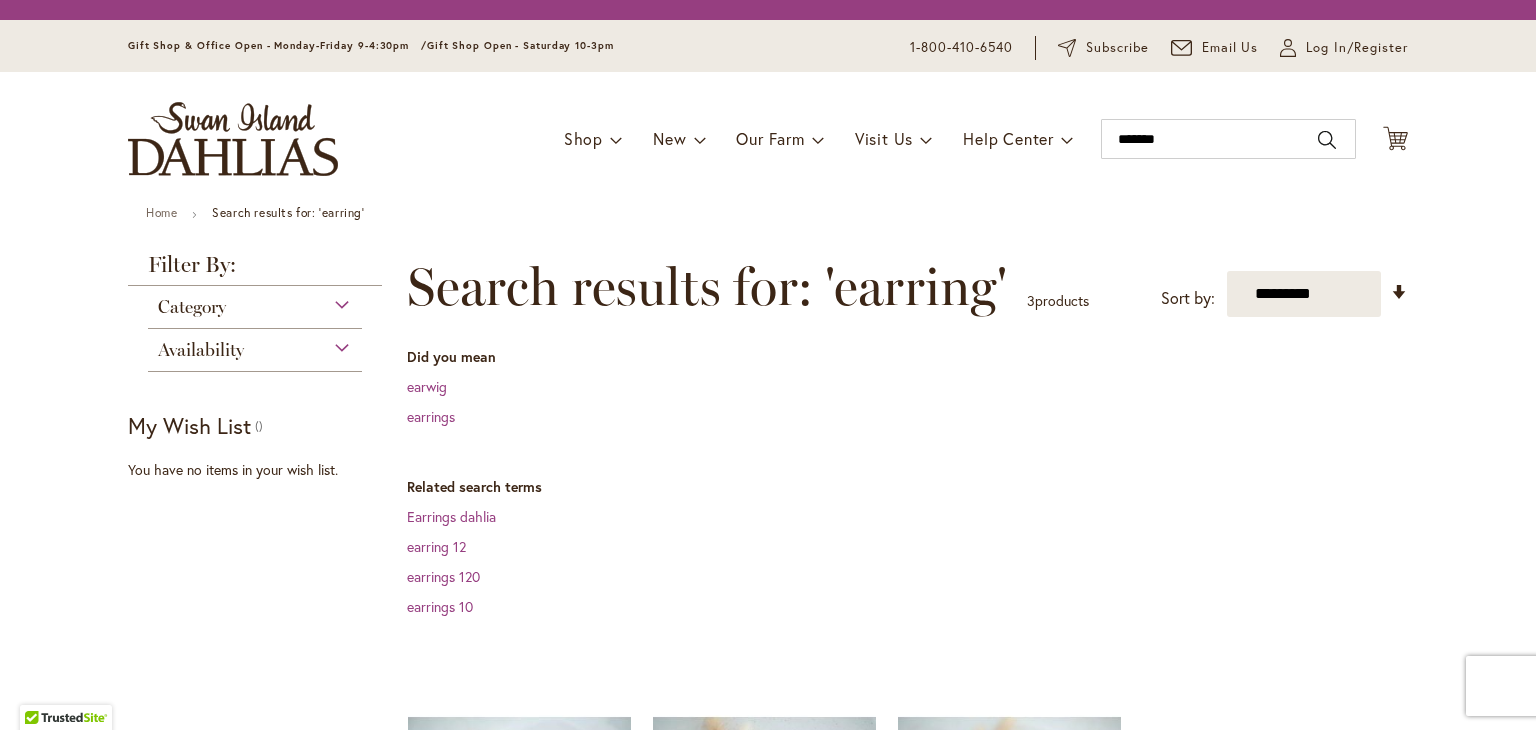 scroll, scrollTop: 0, scrollLeft: 0, axis: both 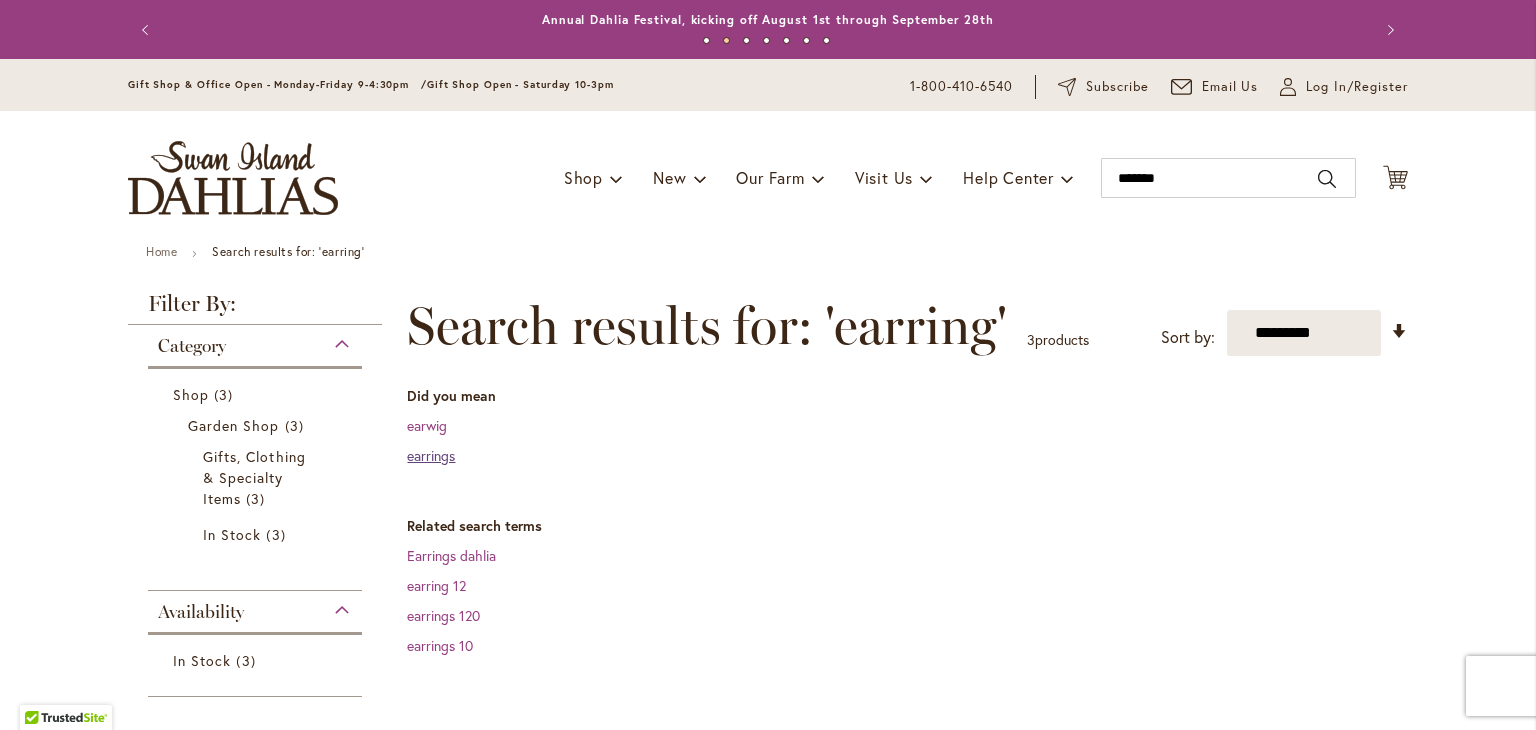 type on "**********" 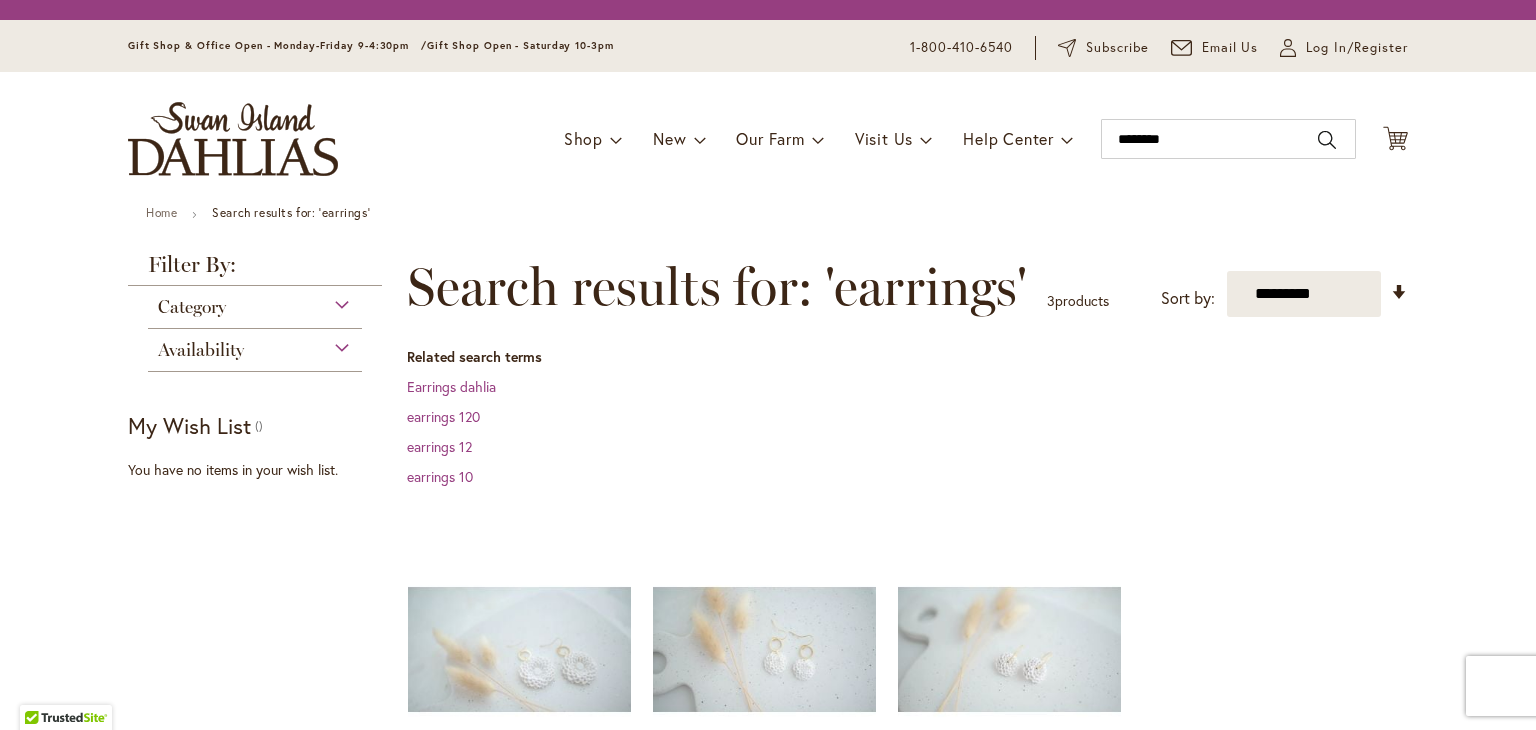 scroll, scrollTop: 0, scrollLeft: 0, axis: both 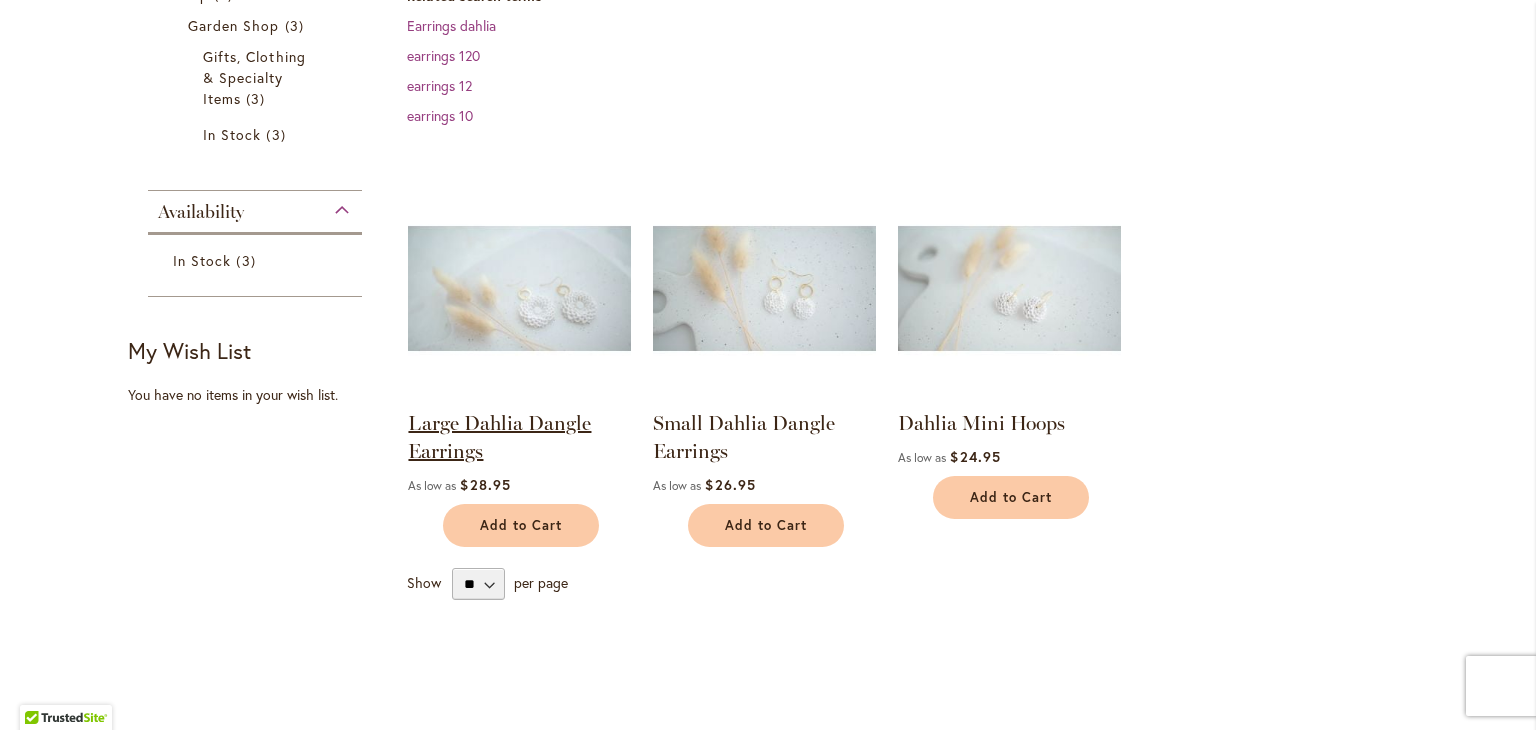 type on "**********" 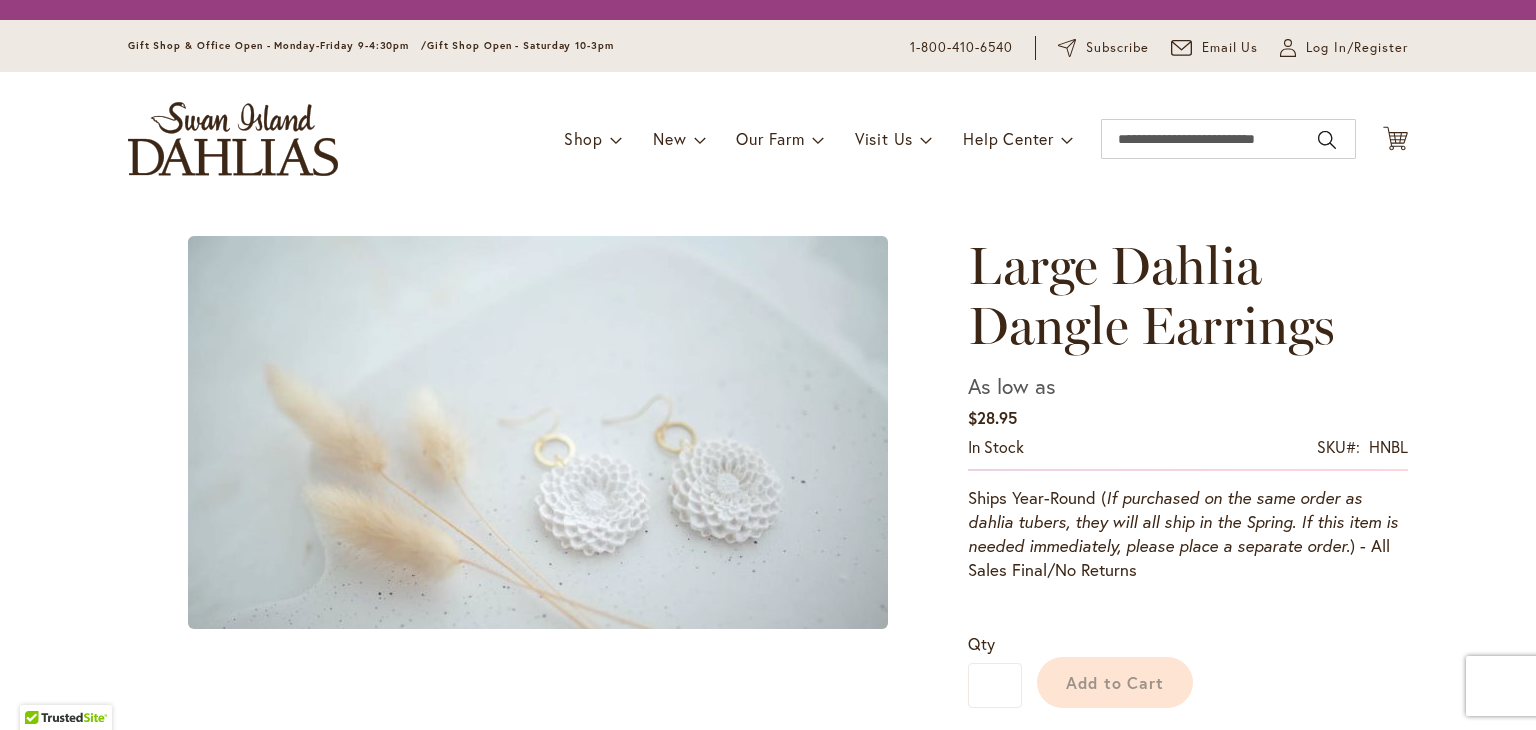 scroll, scrollTop: 0, scrollLeft: 0, axis: both 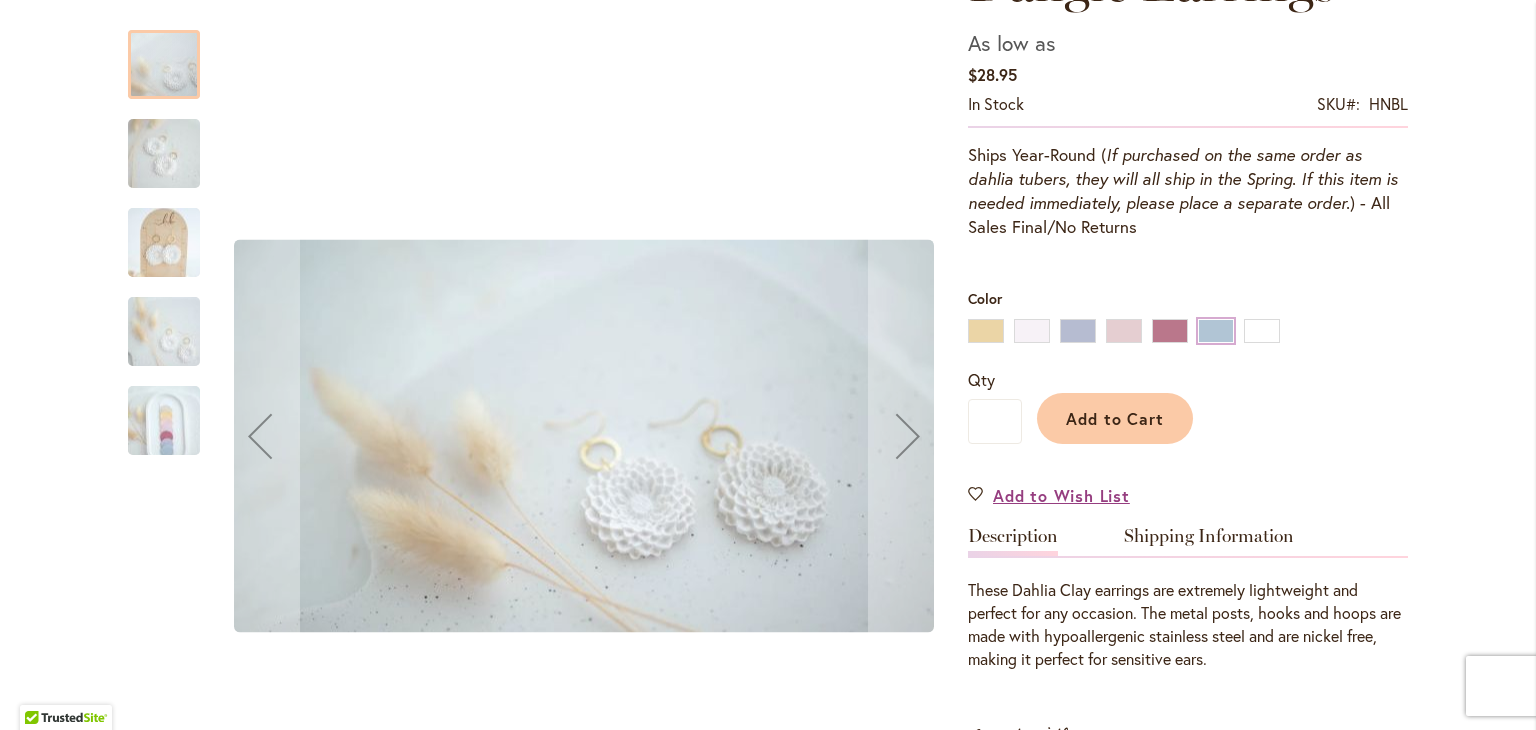 type on "**********" 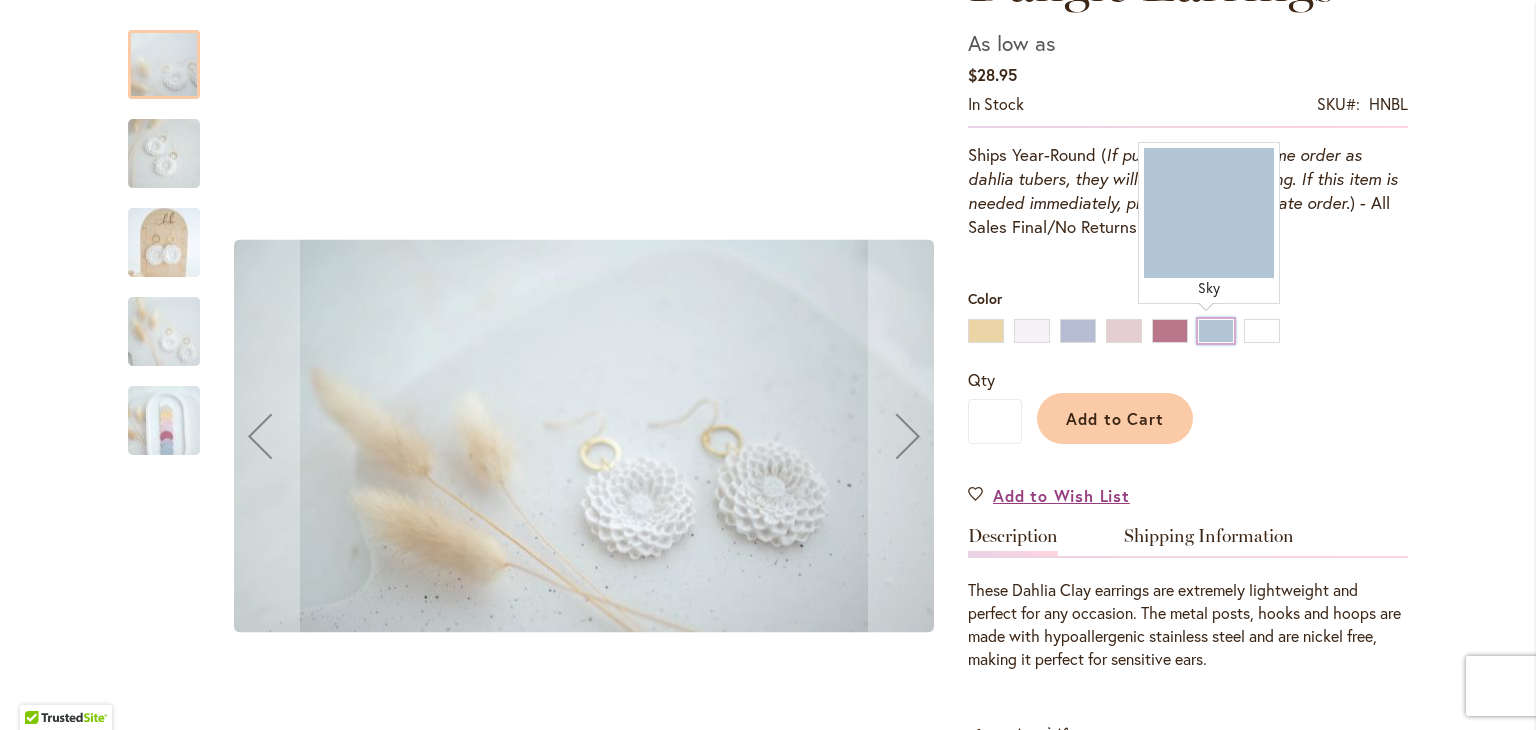 click on "Sky" at bounding box center (1216, 331) 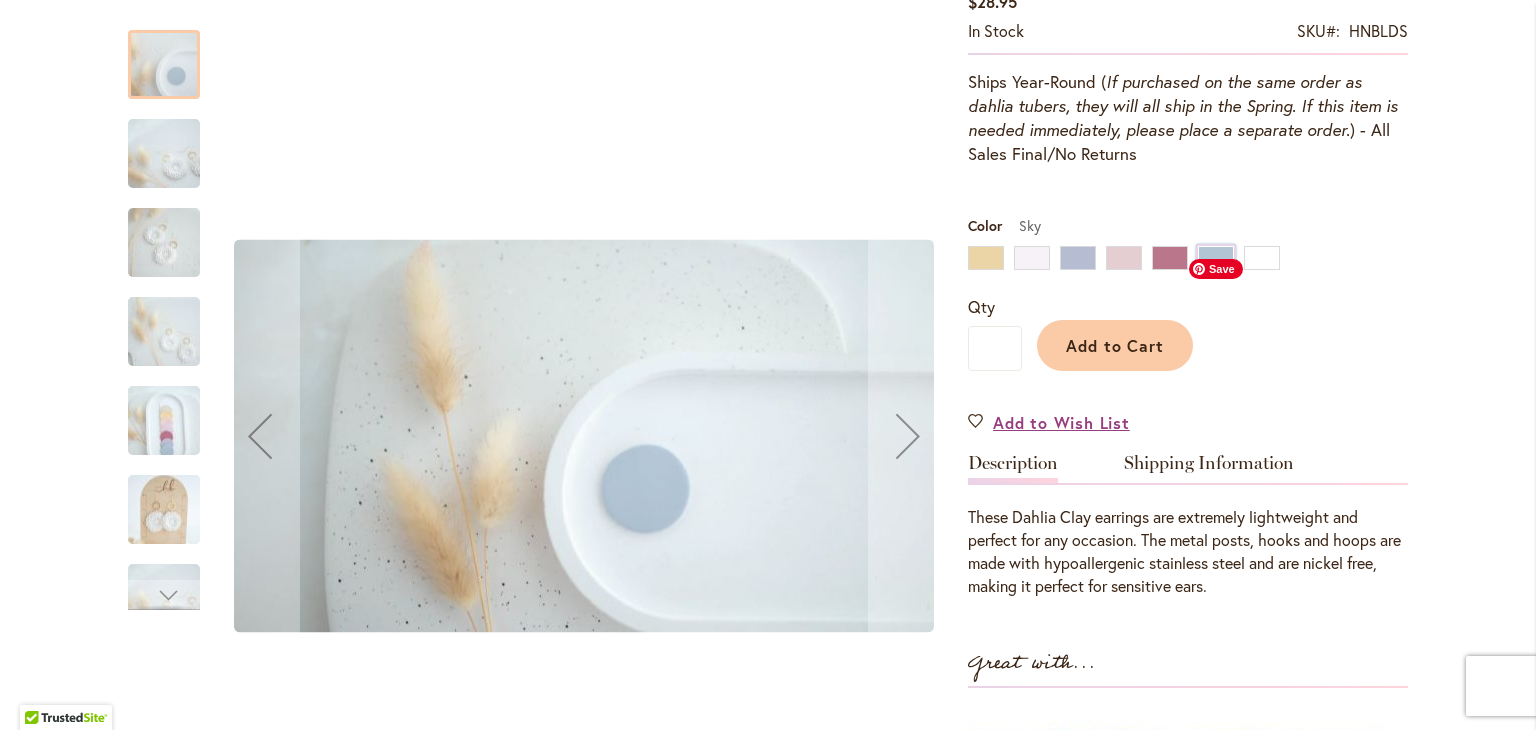 scroll, scrollTop: 400, scrollLeft: 0, axis: vertical 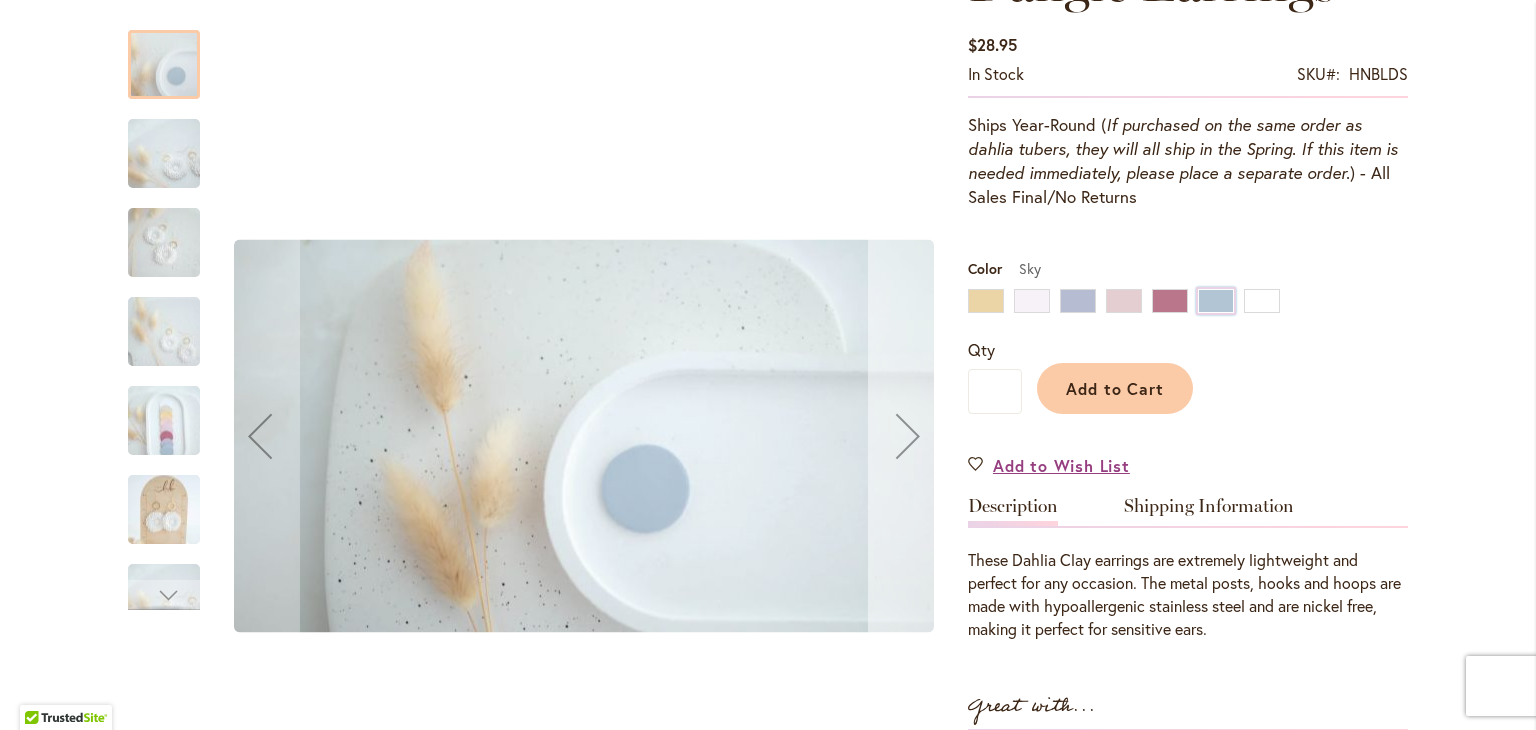 click at bounding box center [908, 436] 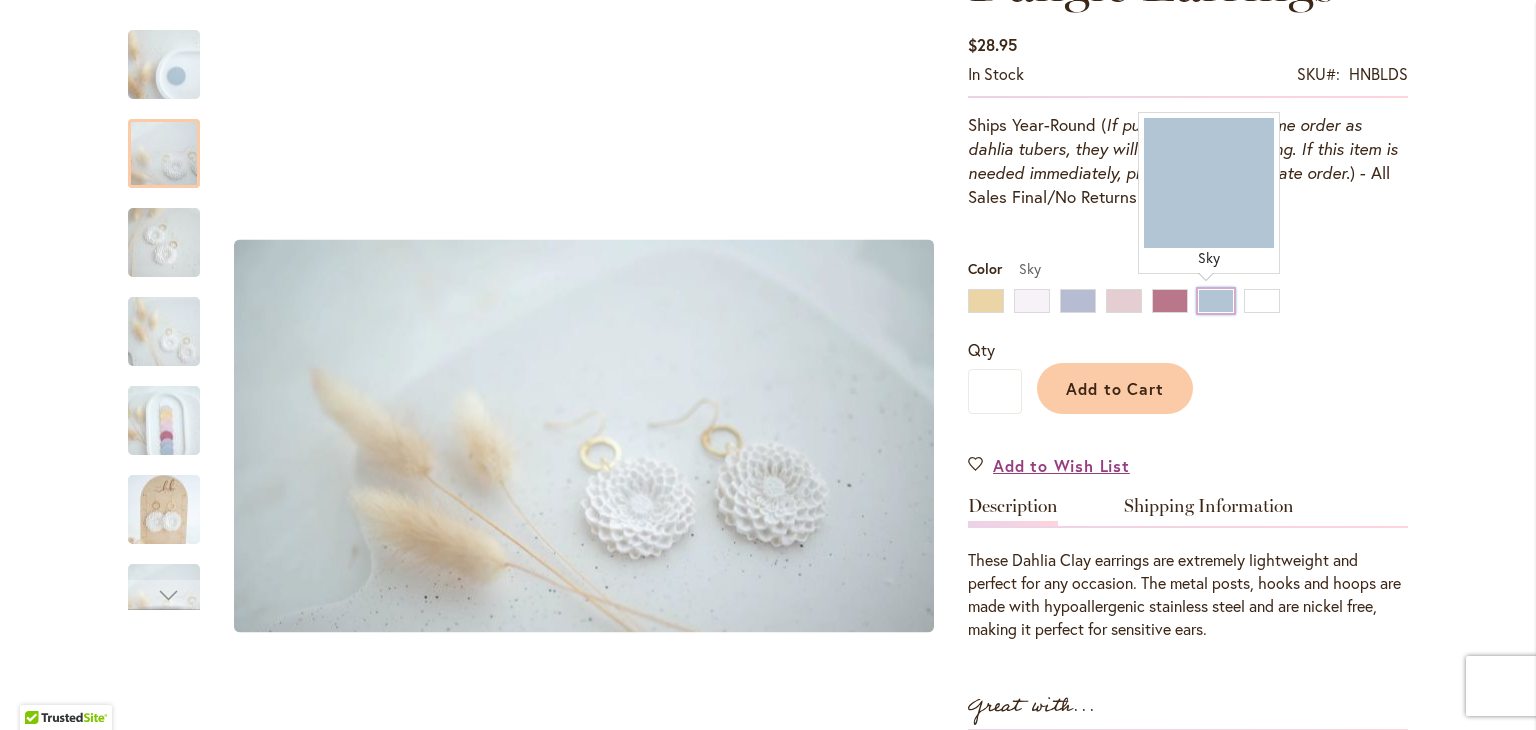 click on "Sky" at bounding box center (1216, 301) 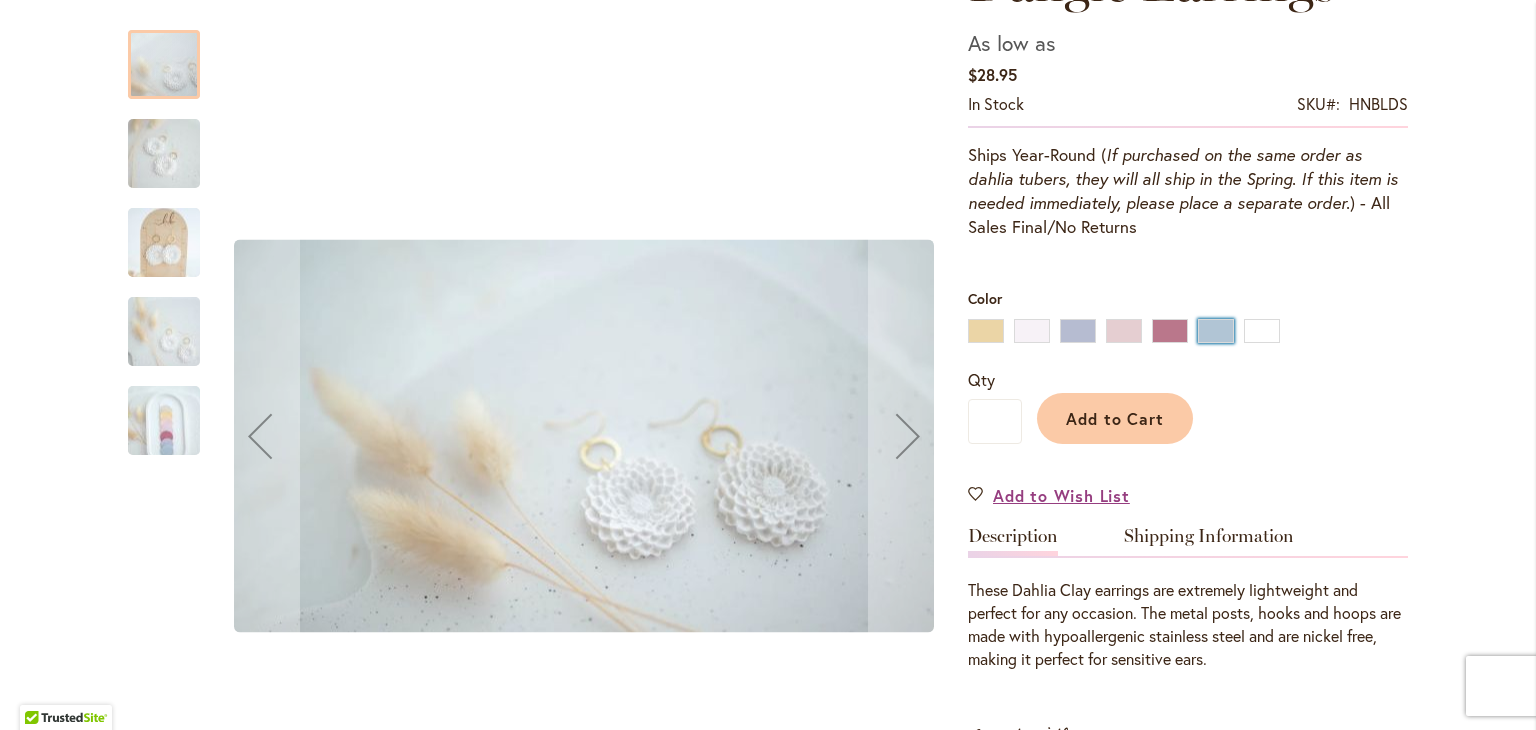 click at bounding box center [164, 420] 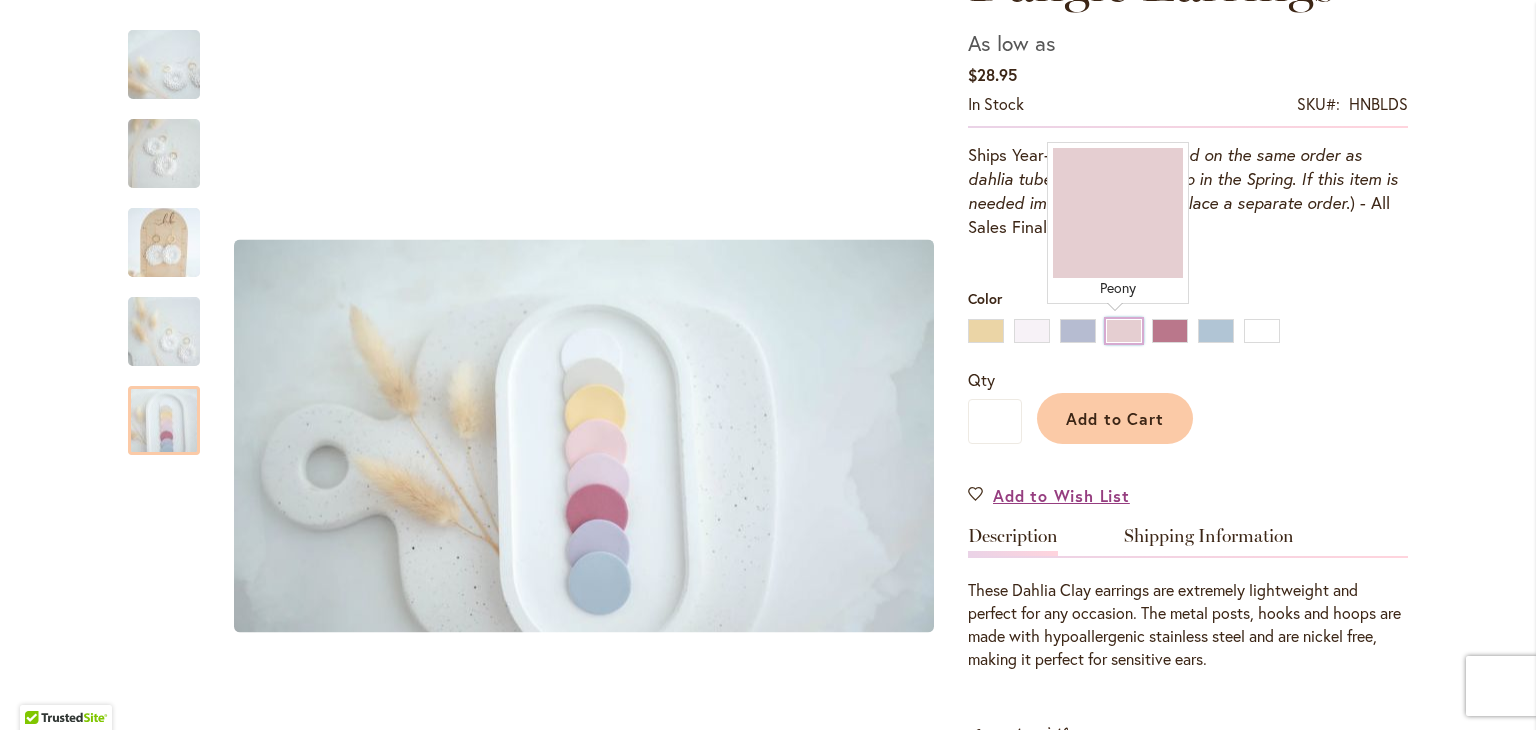click on "Peony" at bounding box center [1124, 331] 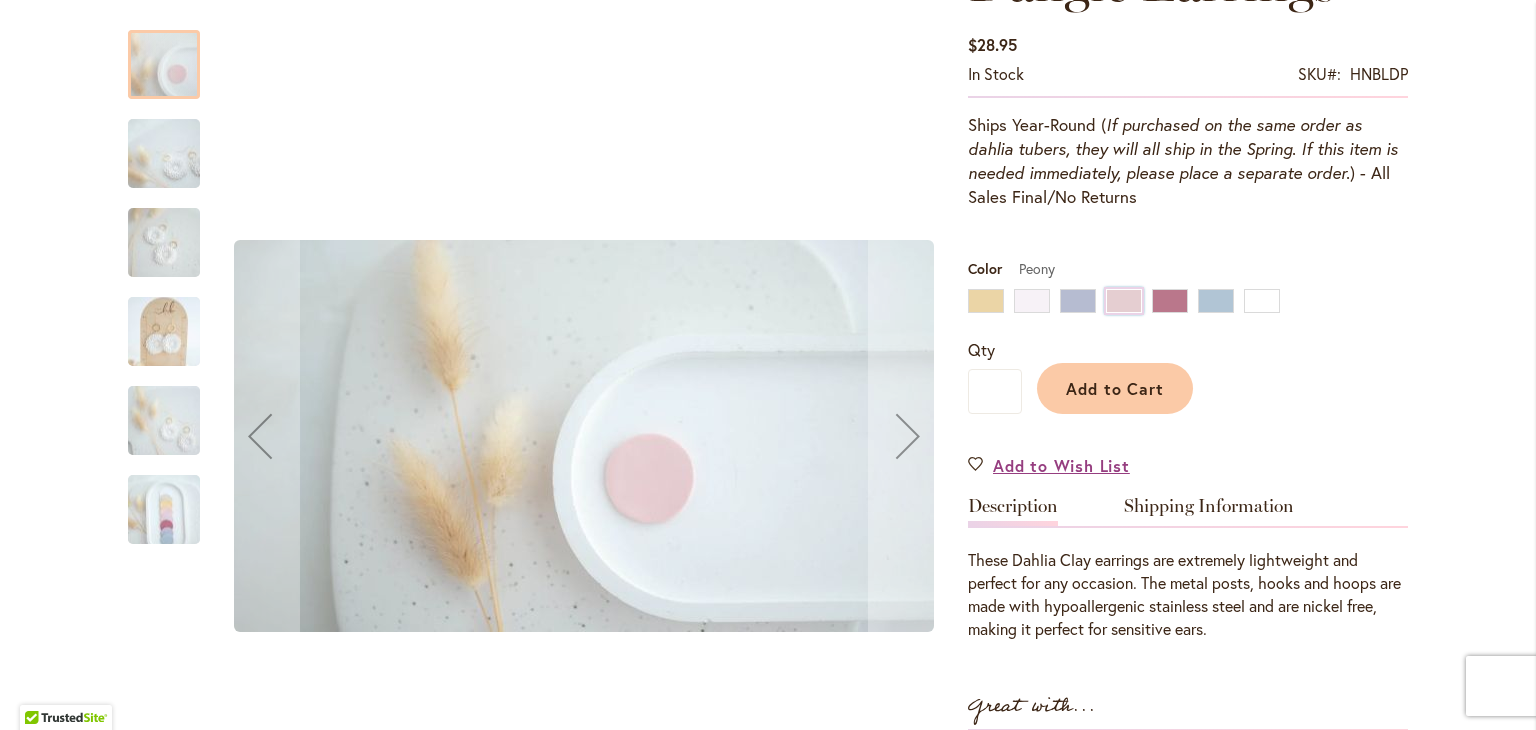 click at bounding box center [164, 153] 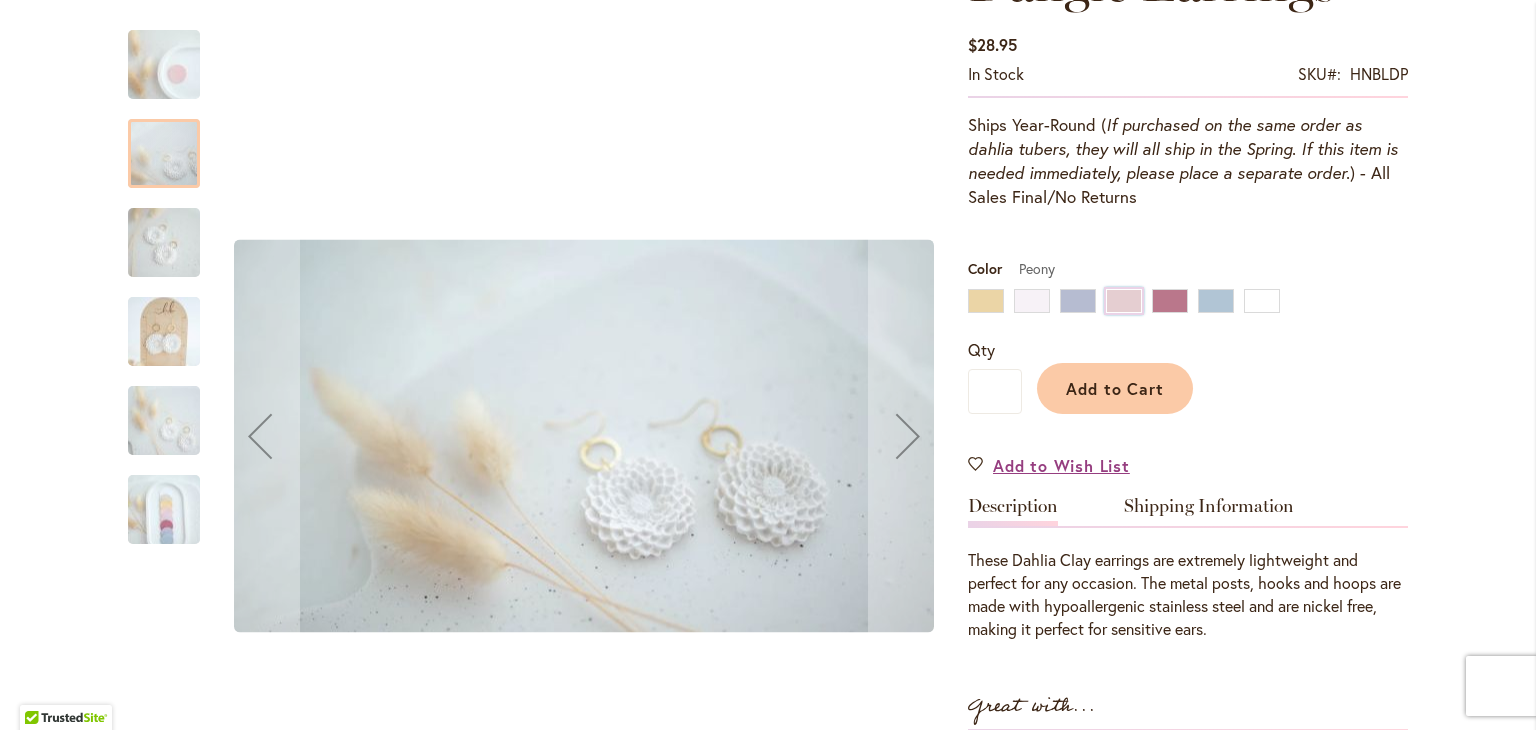 click at bounding box center (164, 242) 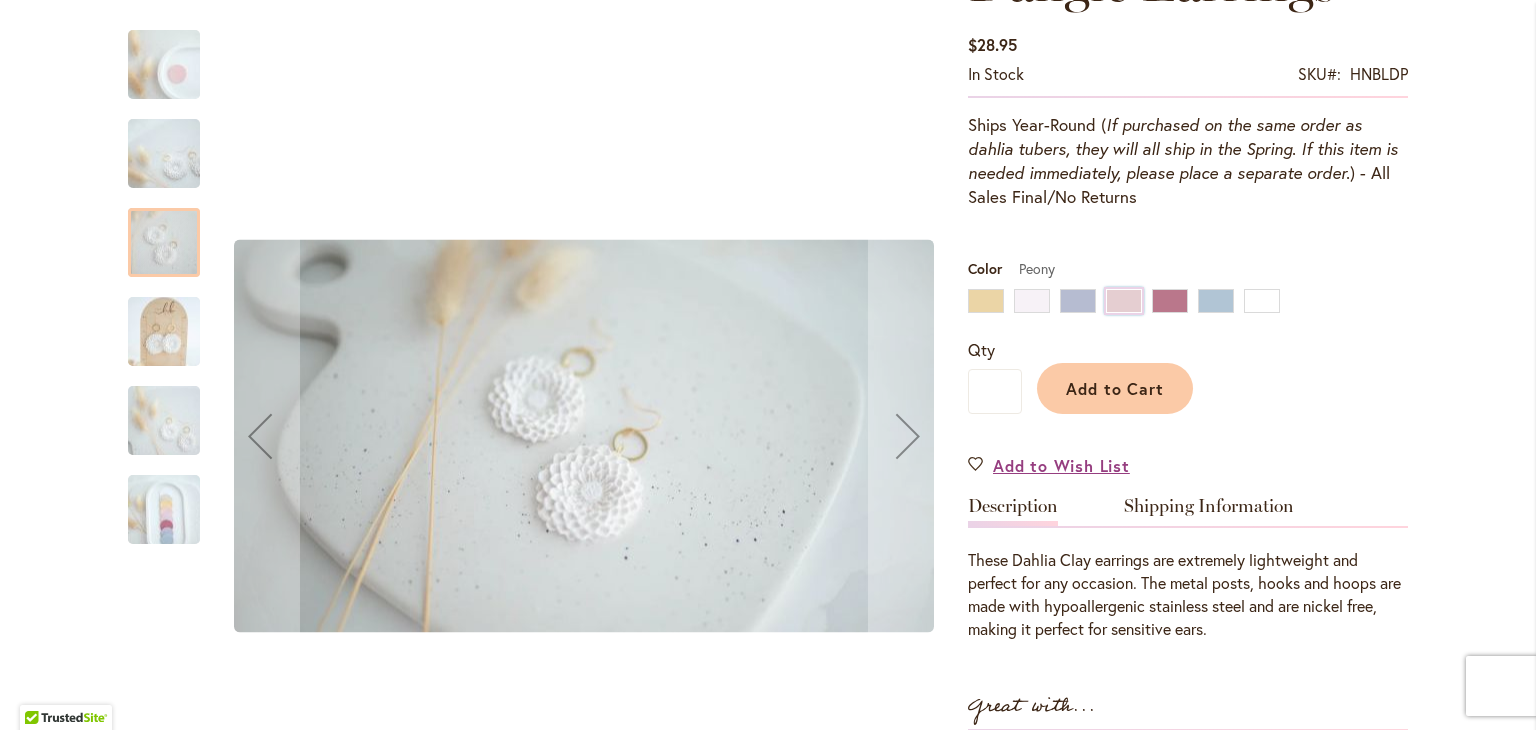 click at bounding box center (164, 331) 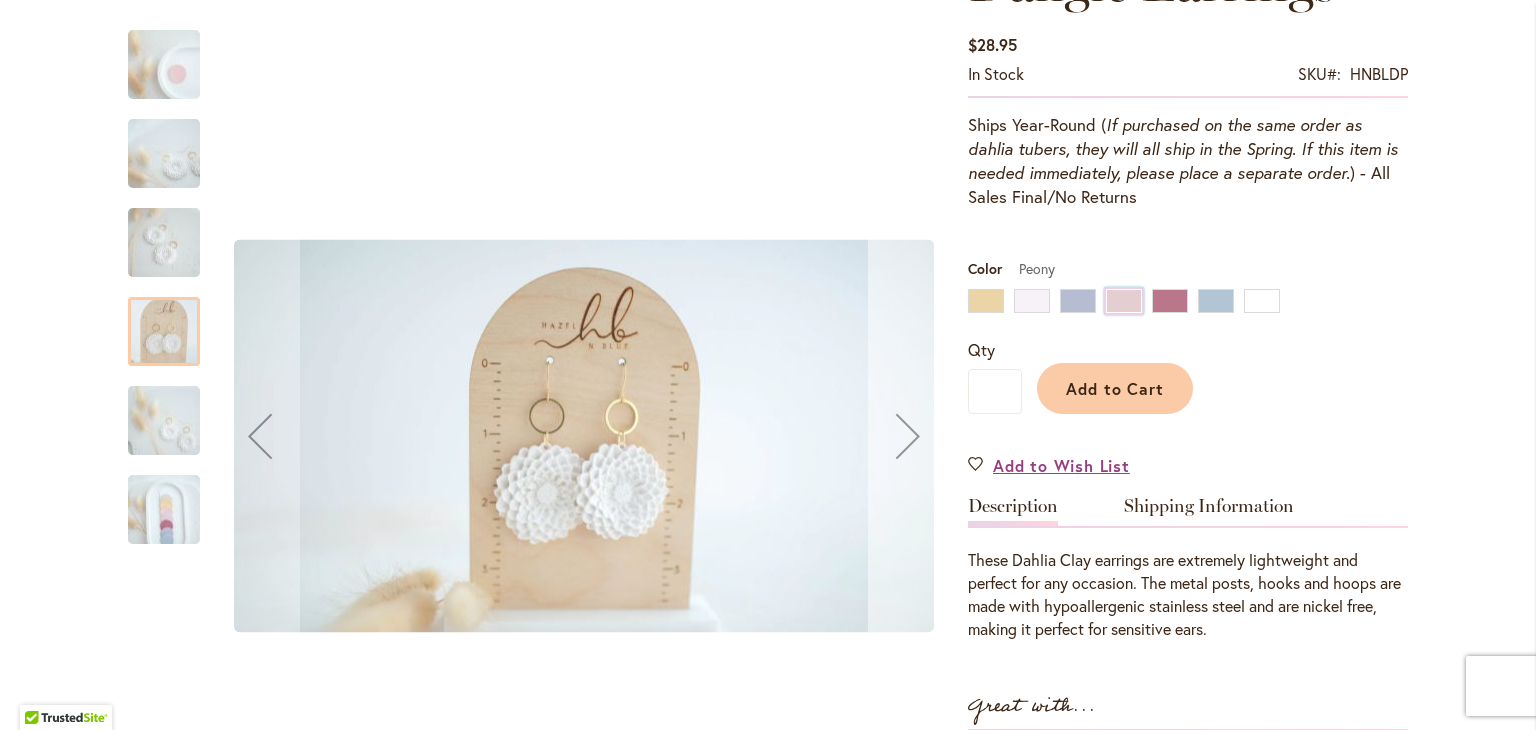 click at bounding box center [908, 436] 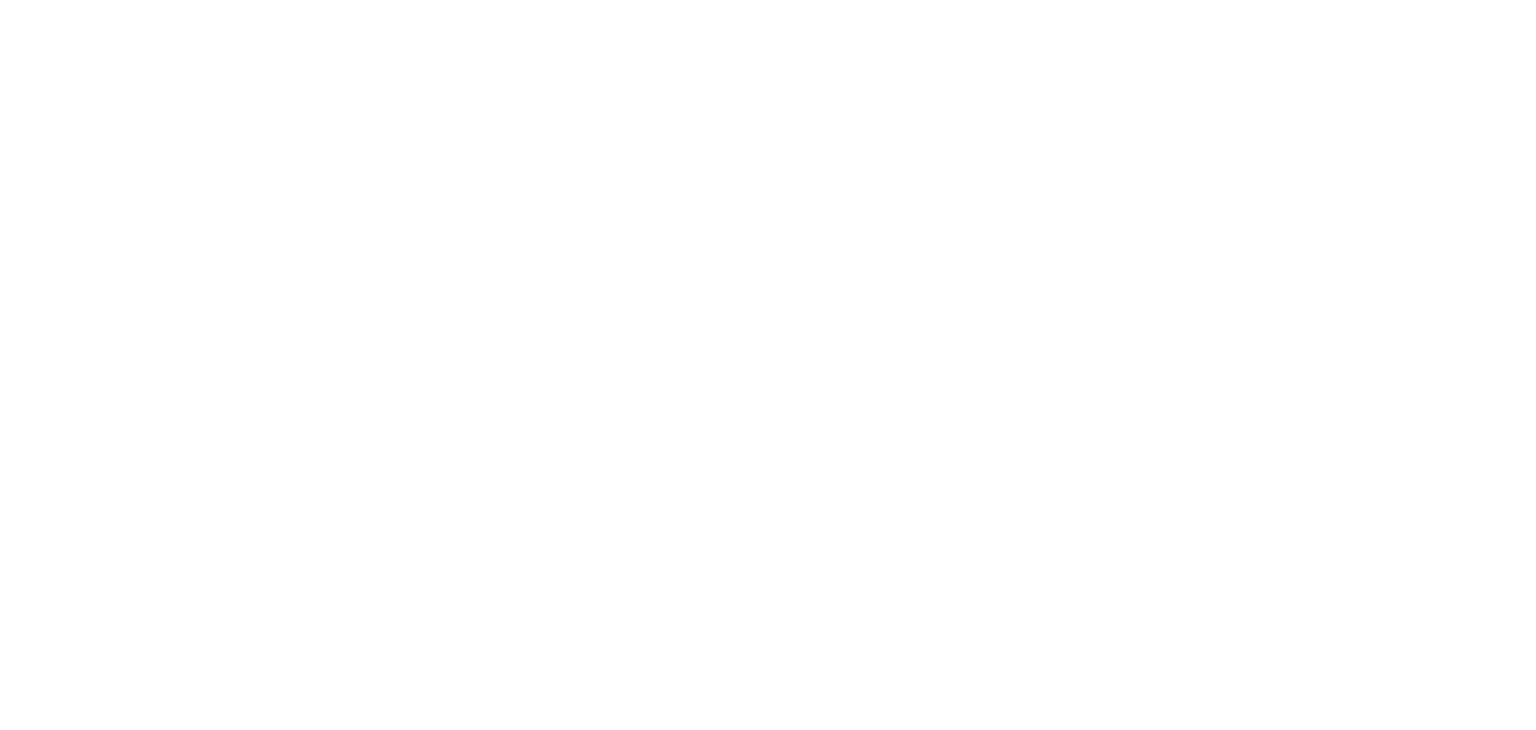 scroll, scrollTop: 0, scrollLeft: 0, axis: both 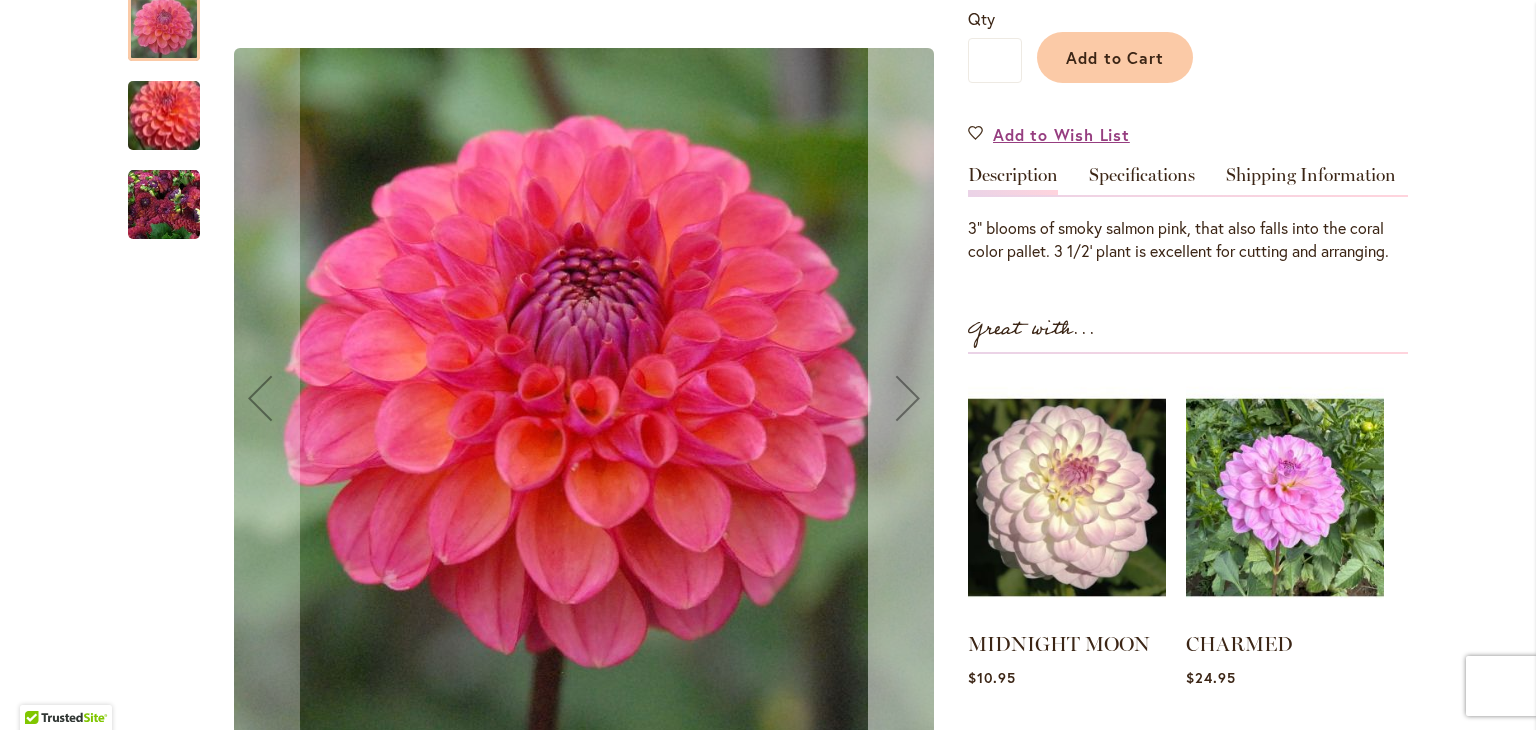 type on "**********" 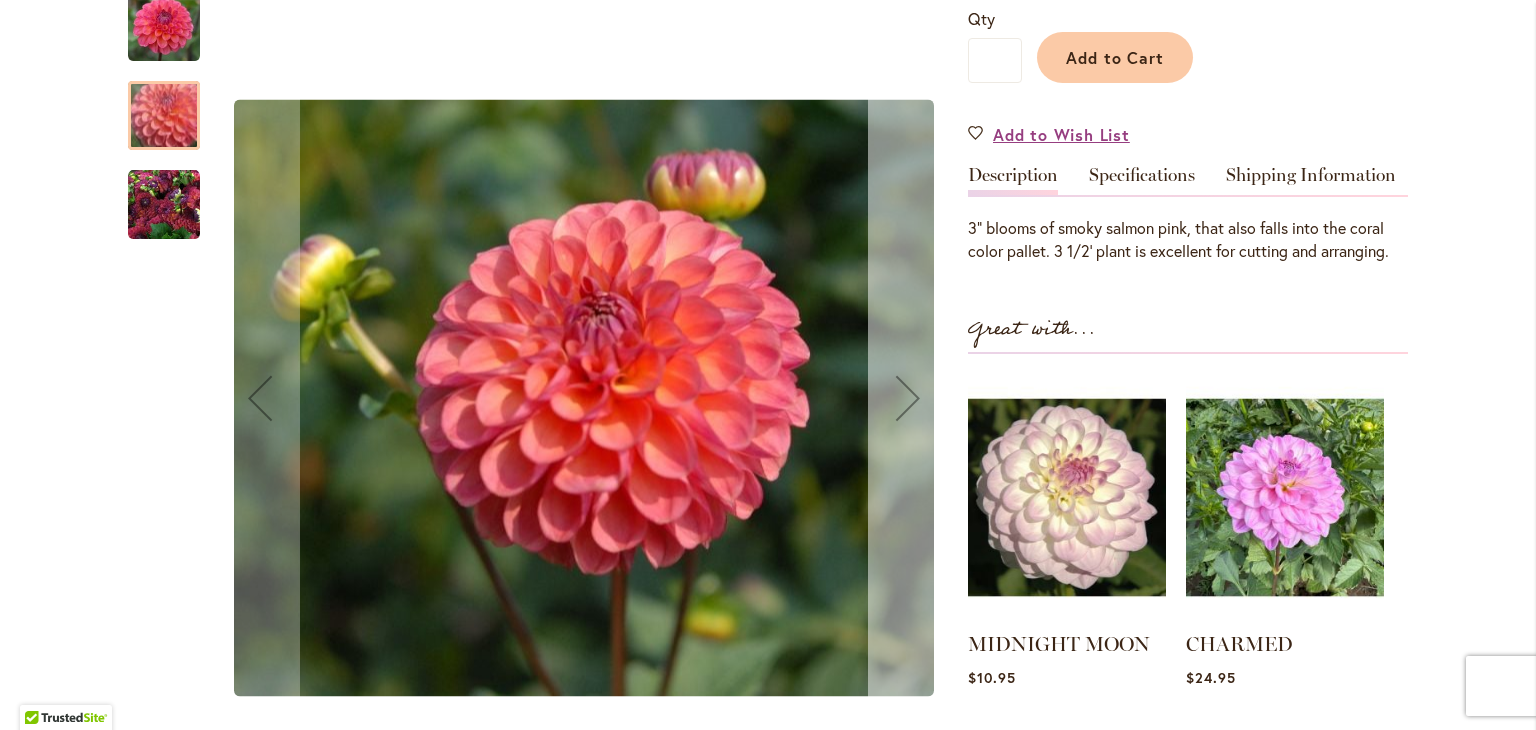 click at bounding box center (908, 399) 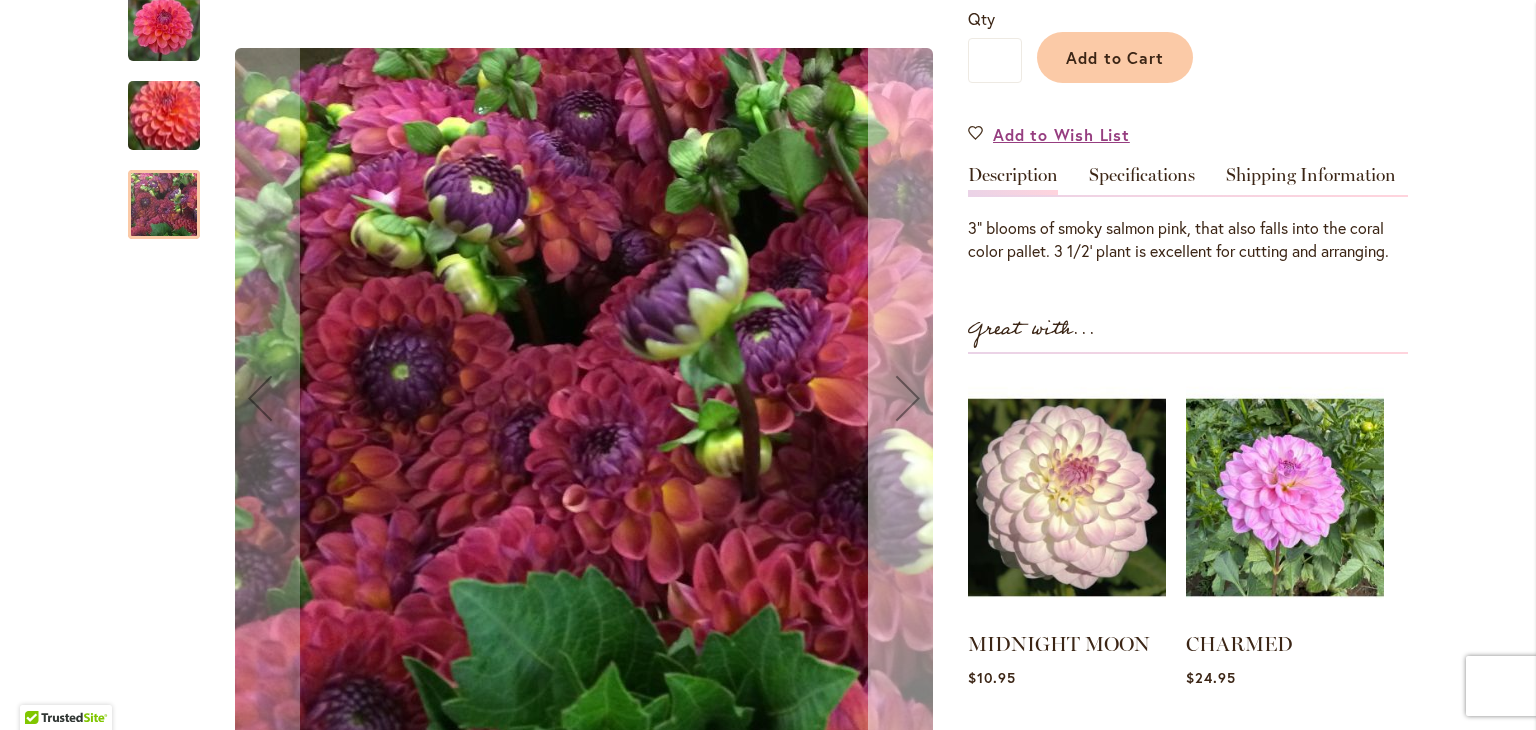 click at bounding box center (908, 399) 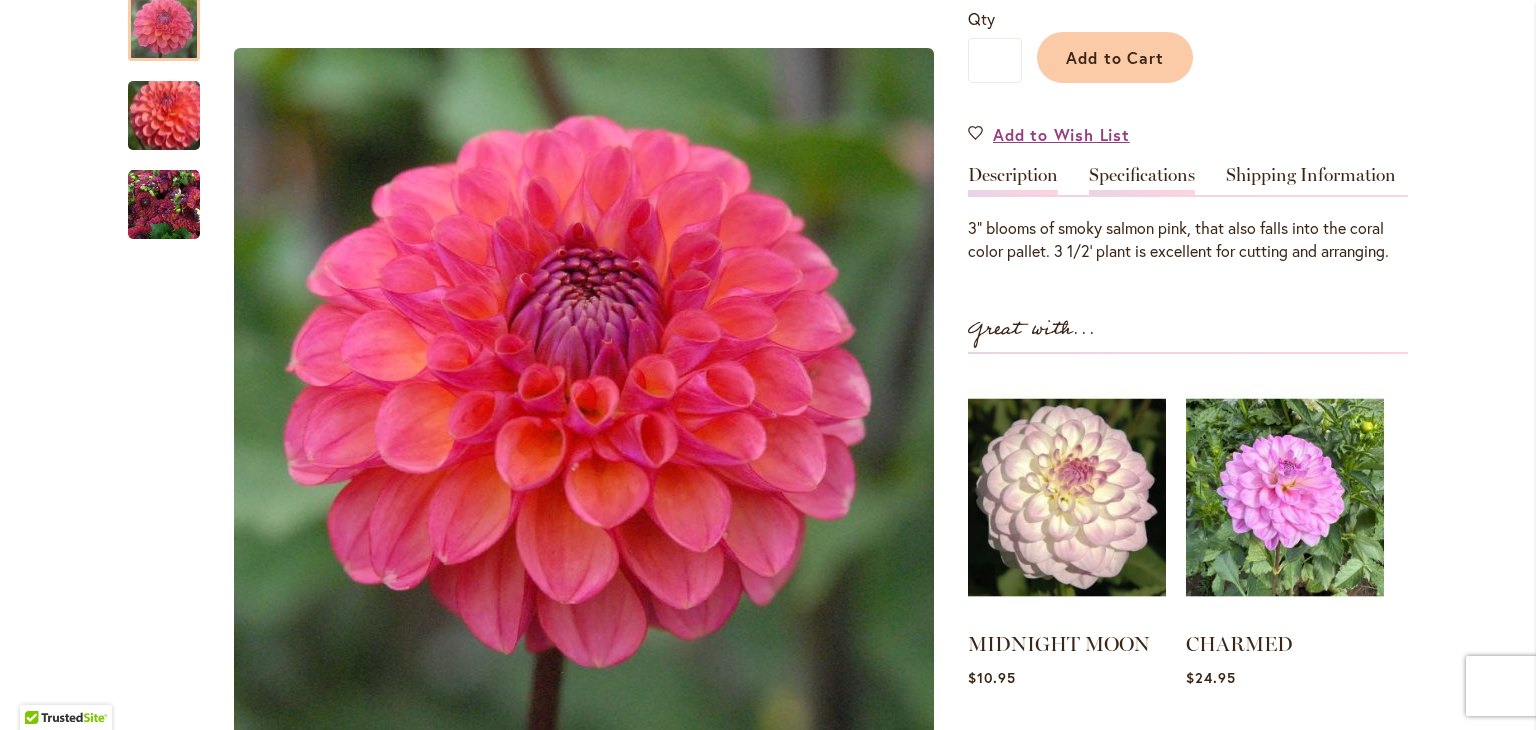 click on "Specifications" at bounding box center [1142, 180] 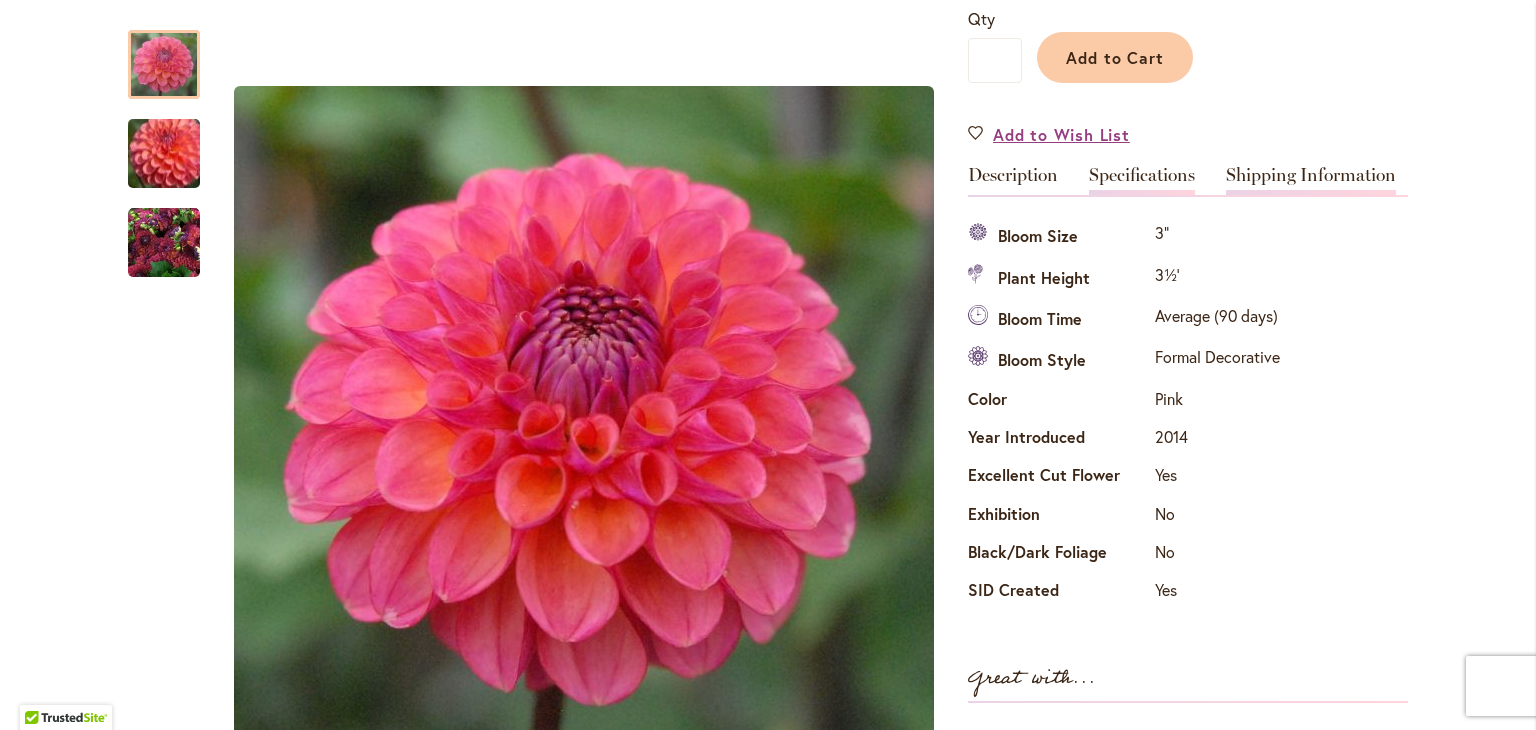 click on "Shipping Information" at bounding box center [1311, 180] 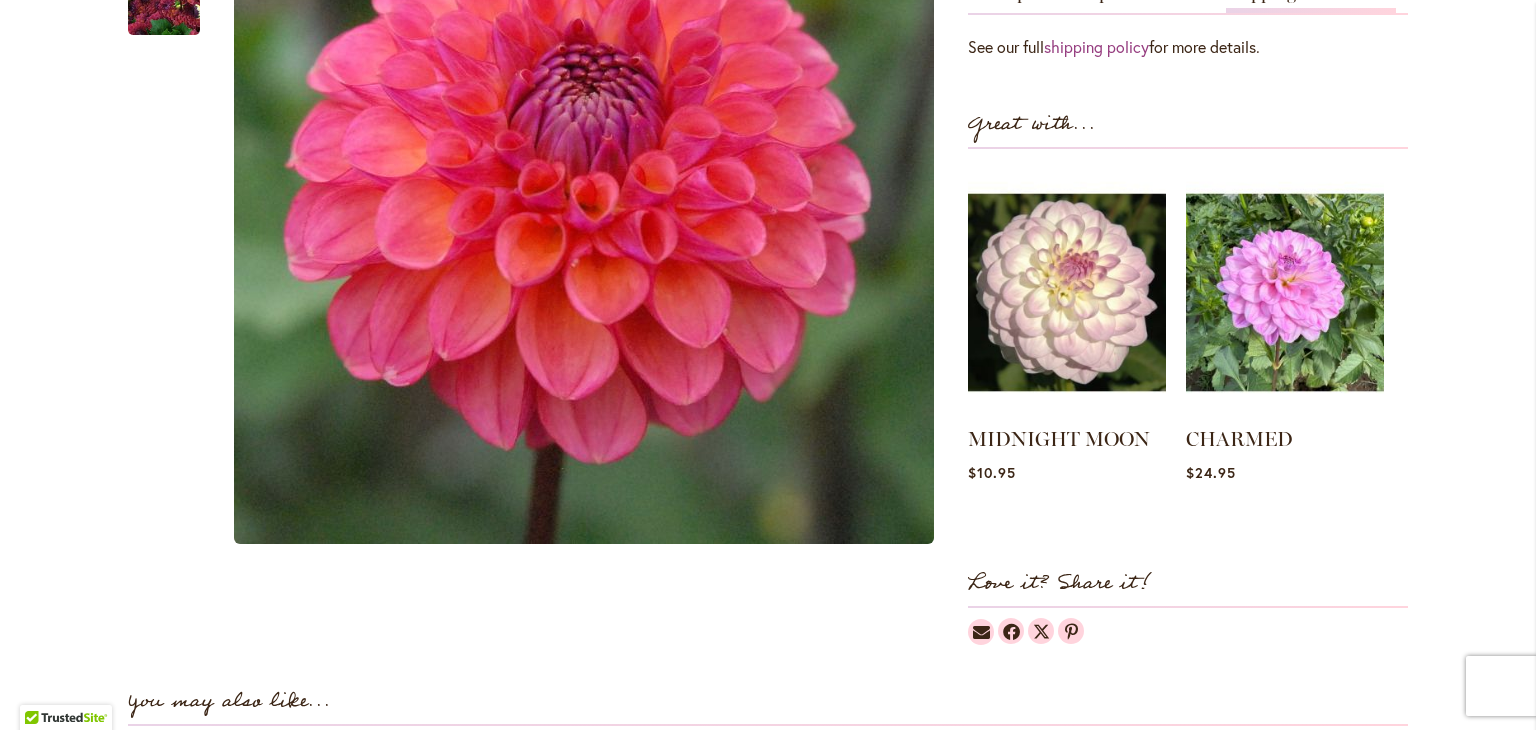 scroll, scrollTop: 500, scrollLeft: 0, axis: vertical 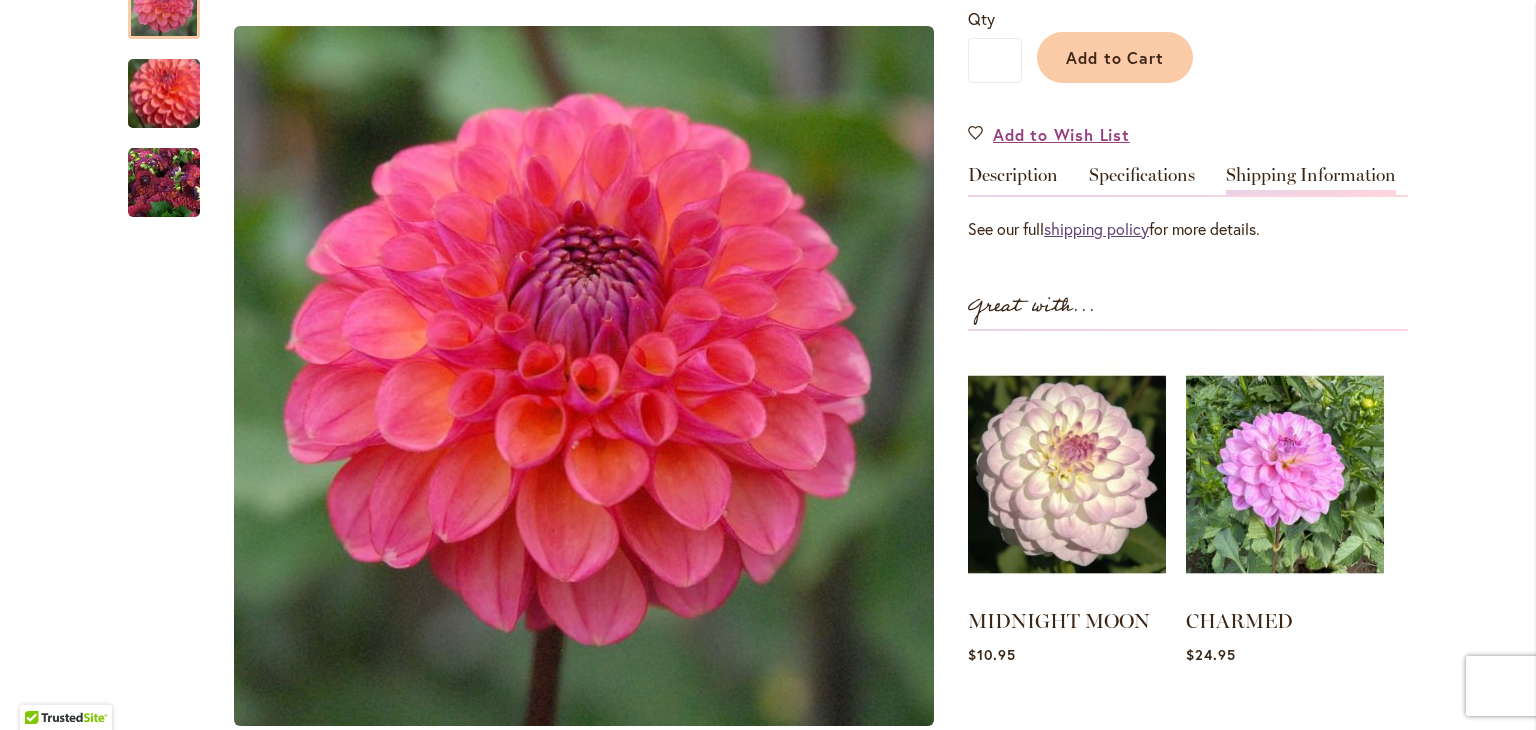 click on "shipping policy" at bounding box center [1096, 228] 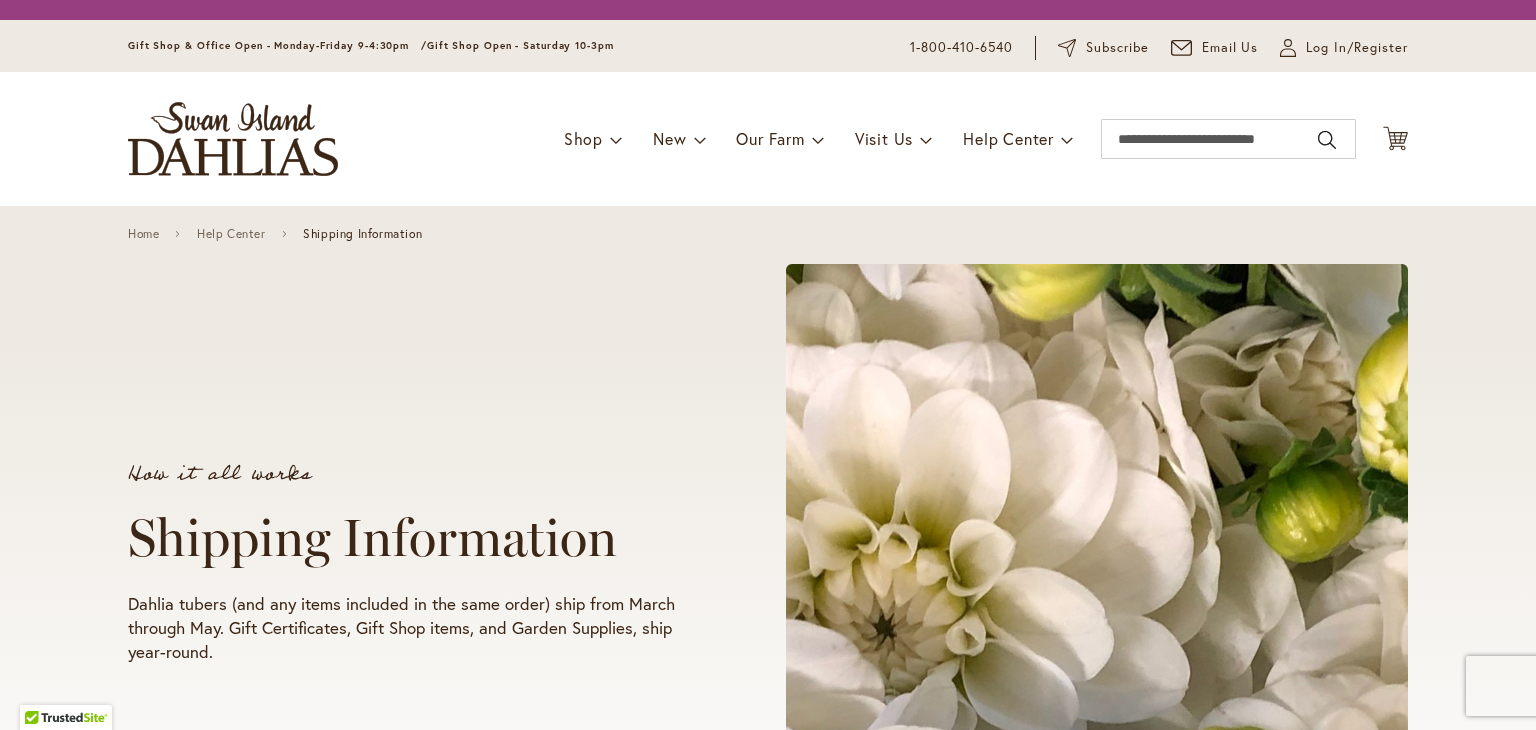scroll, scrollTop: 0, scrollLeft: 0, axis: both 